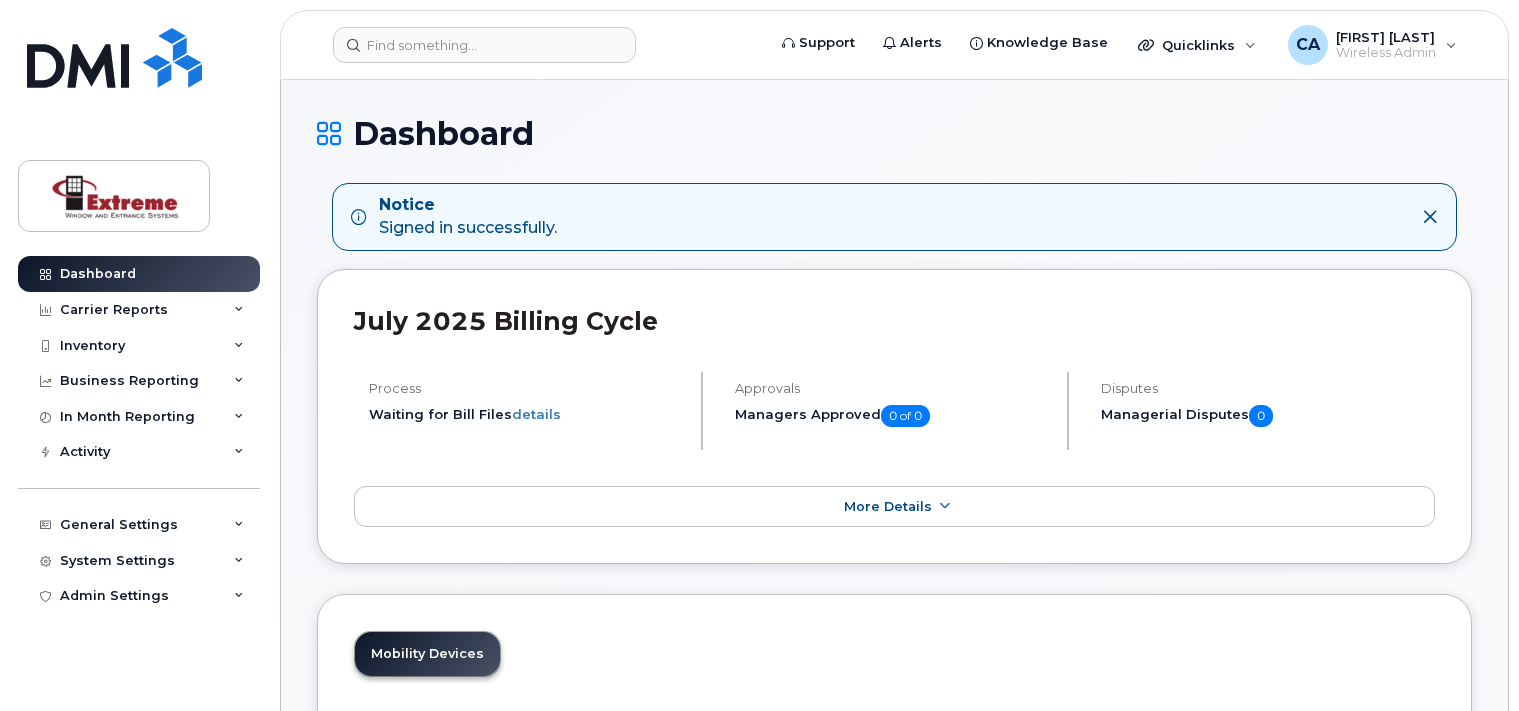 scroll, scrollTop: 0, scrollLeft: 0, axis: both 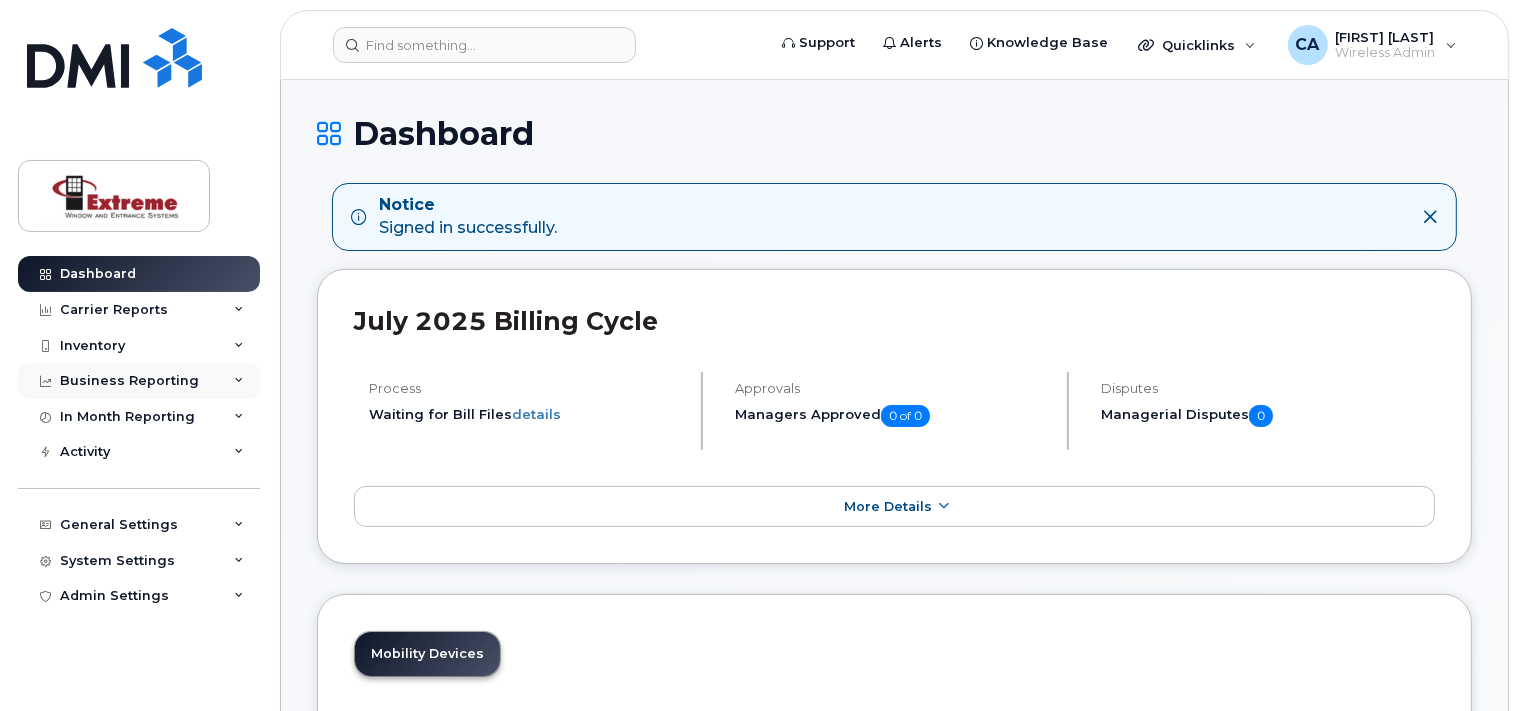 click on "Business Reporting" at bounding box center (129, 381) 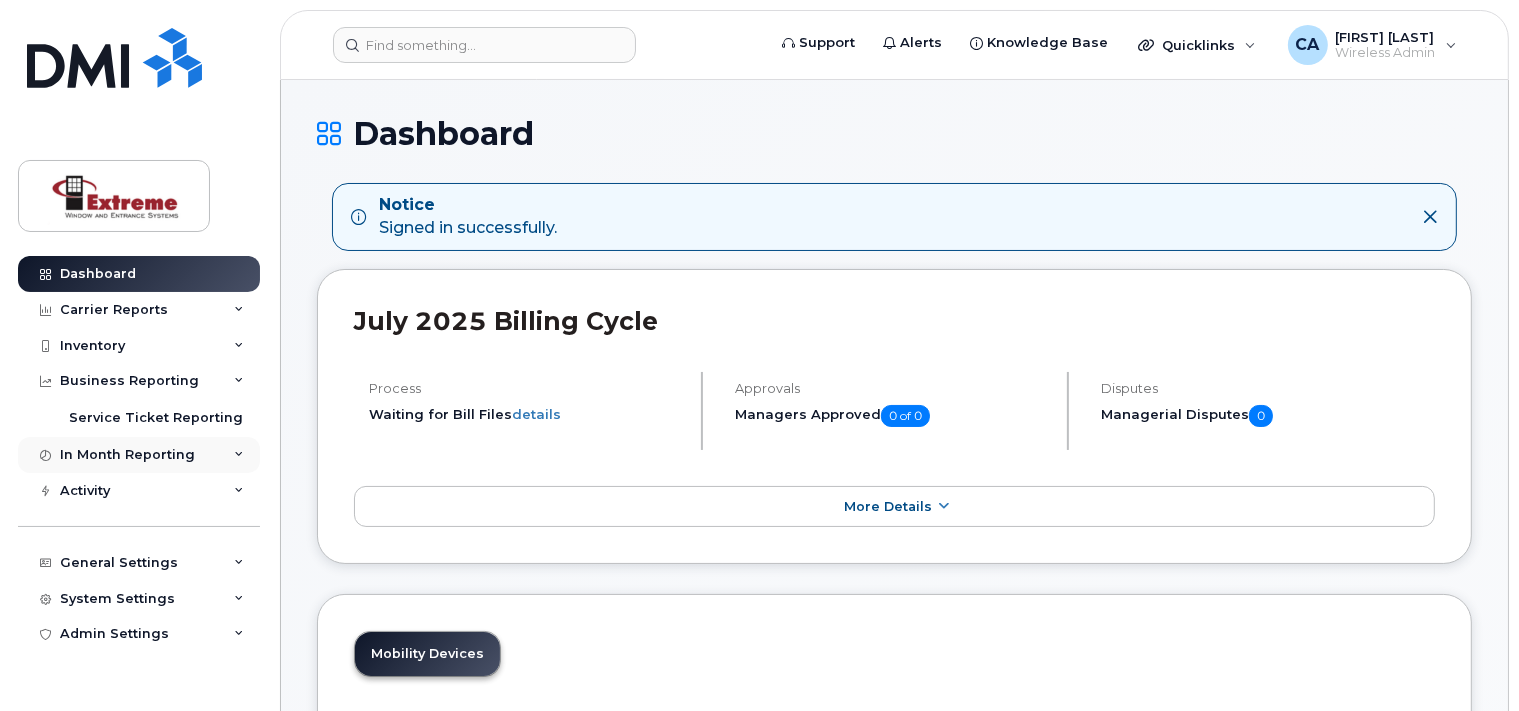click on "In Month Reporting" at bounding box center (127, 455) 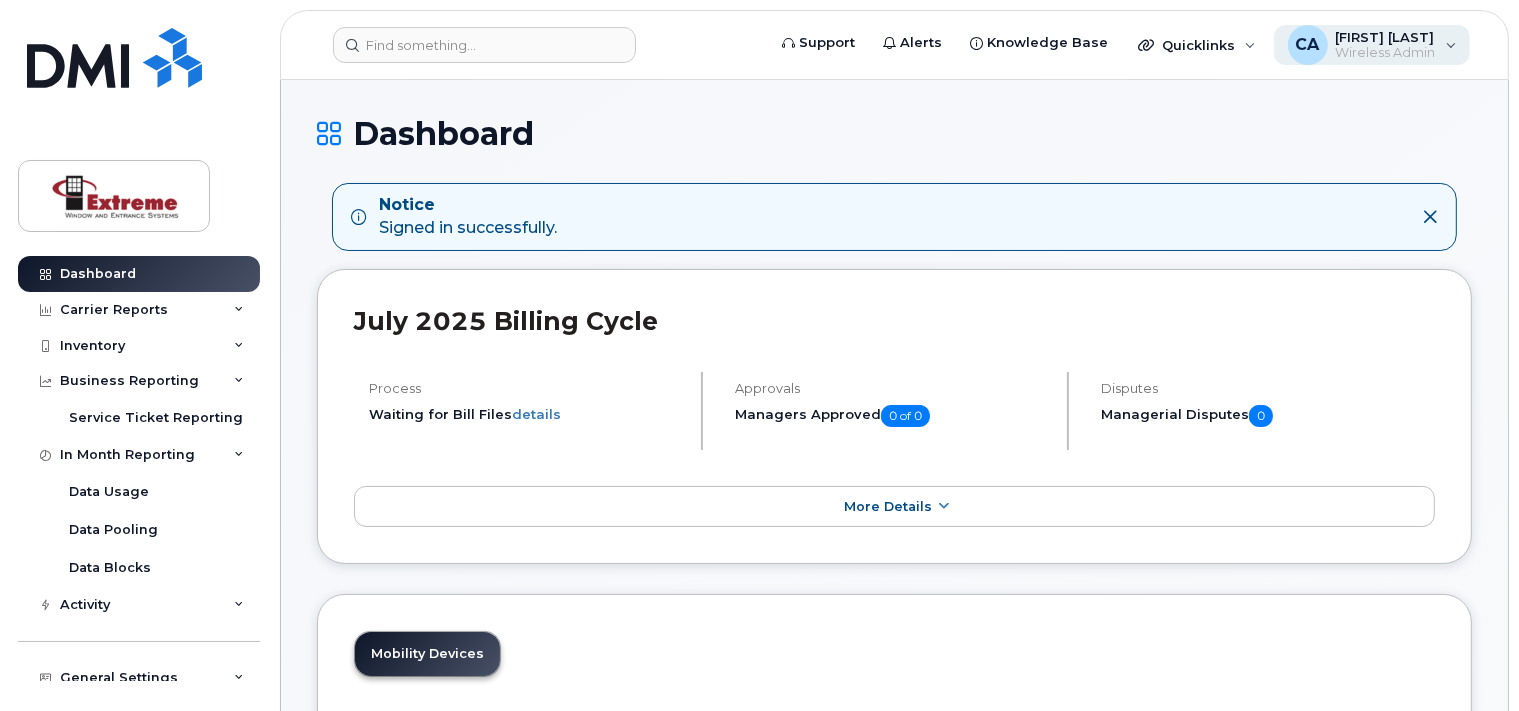 click on "CA Charlie Arsenault Wireless Admin" at bounding box center (1372, 45) 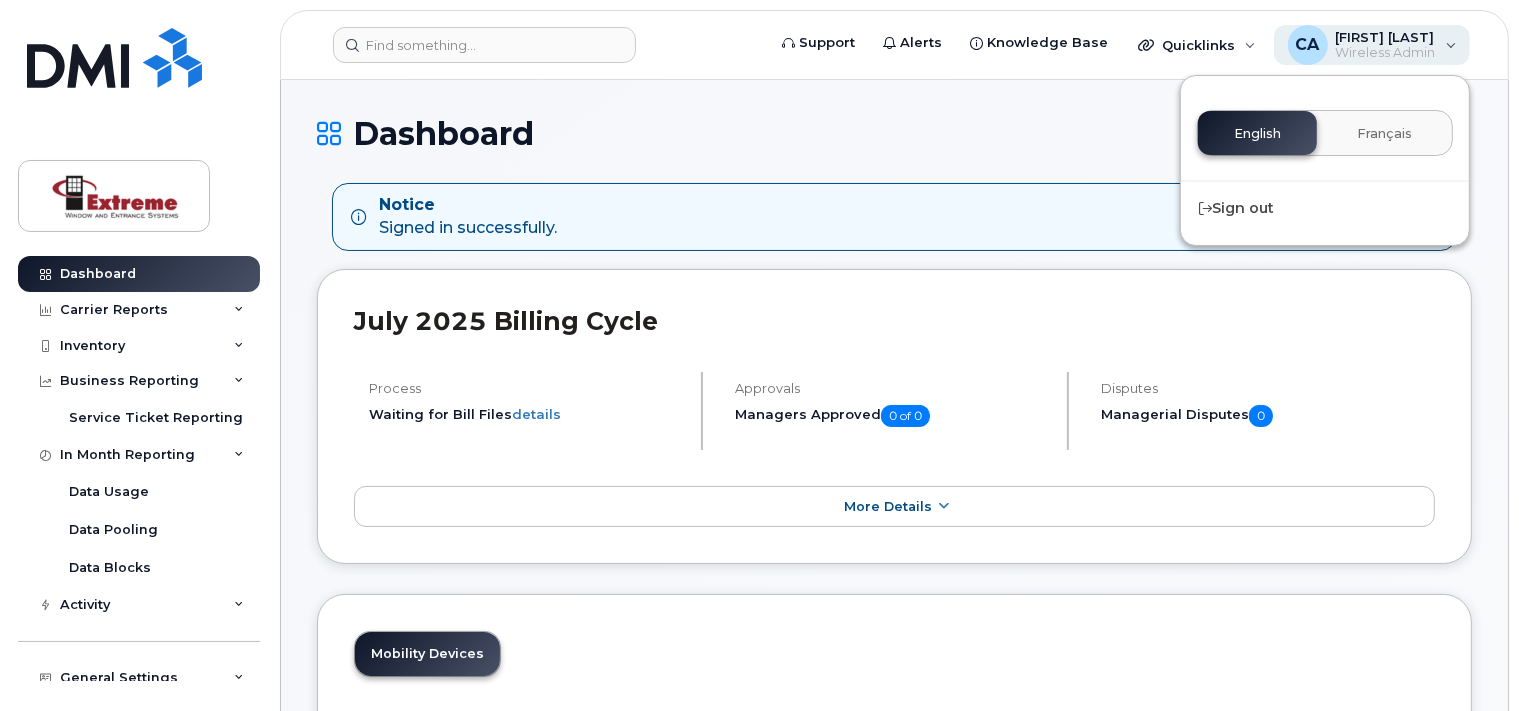click on "CA Charlie Arsenault Wireless Admin" at bounding box center (1372, 45) 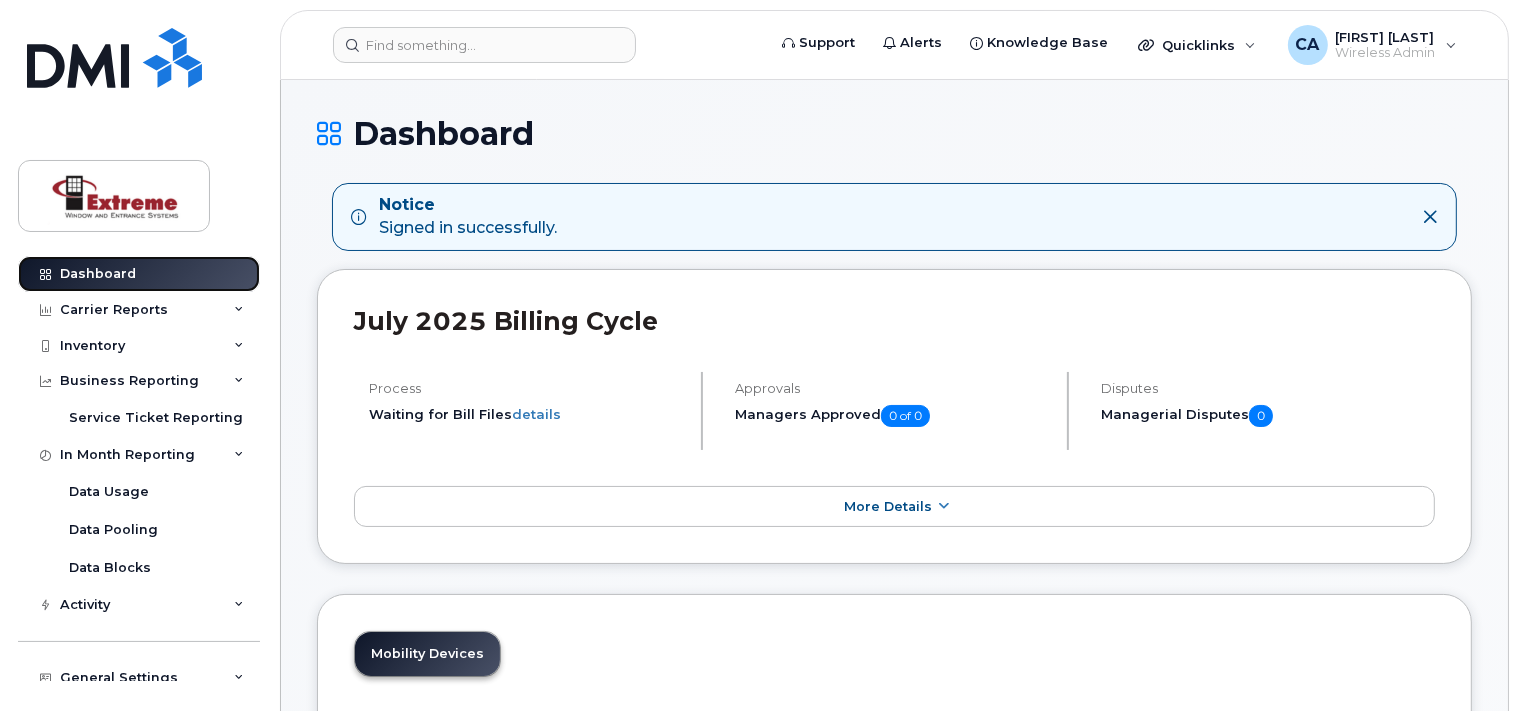 click on "Dashboard" at bounding box center (98, 274) 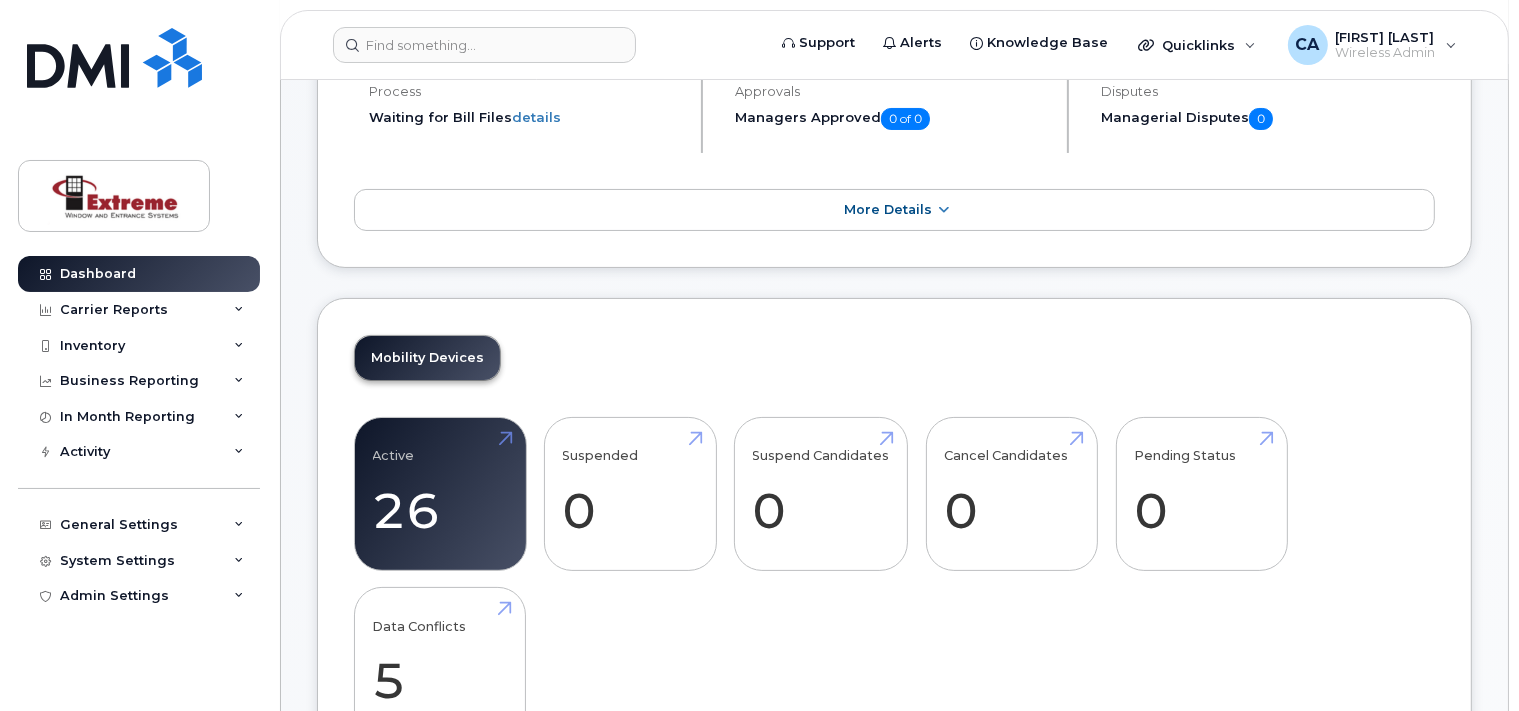 scroll, scrollTop: 0, scrollLeft: 0, axis: both 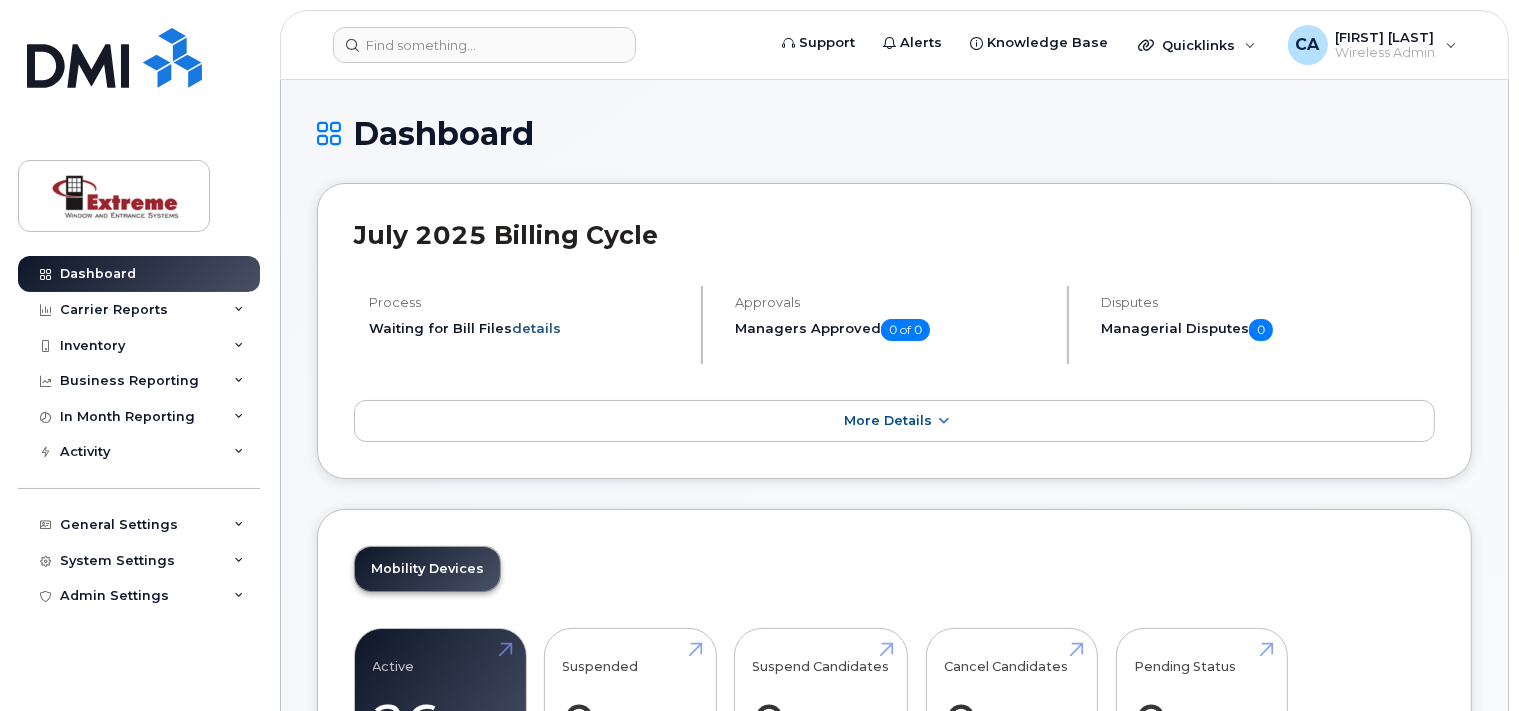 click on "details" at bounding box center (536, 328) 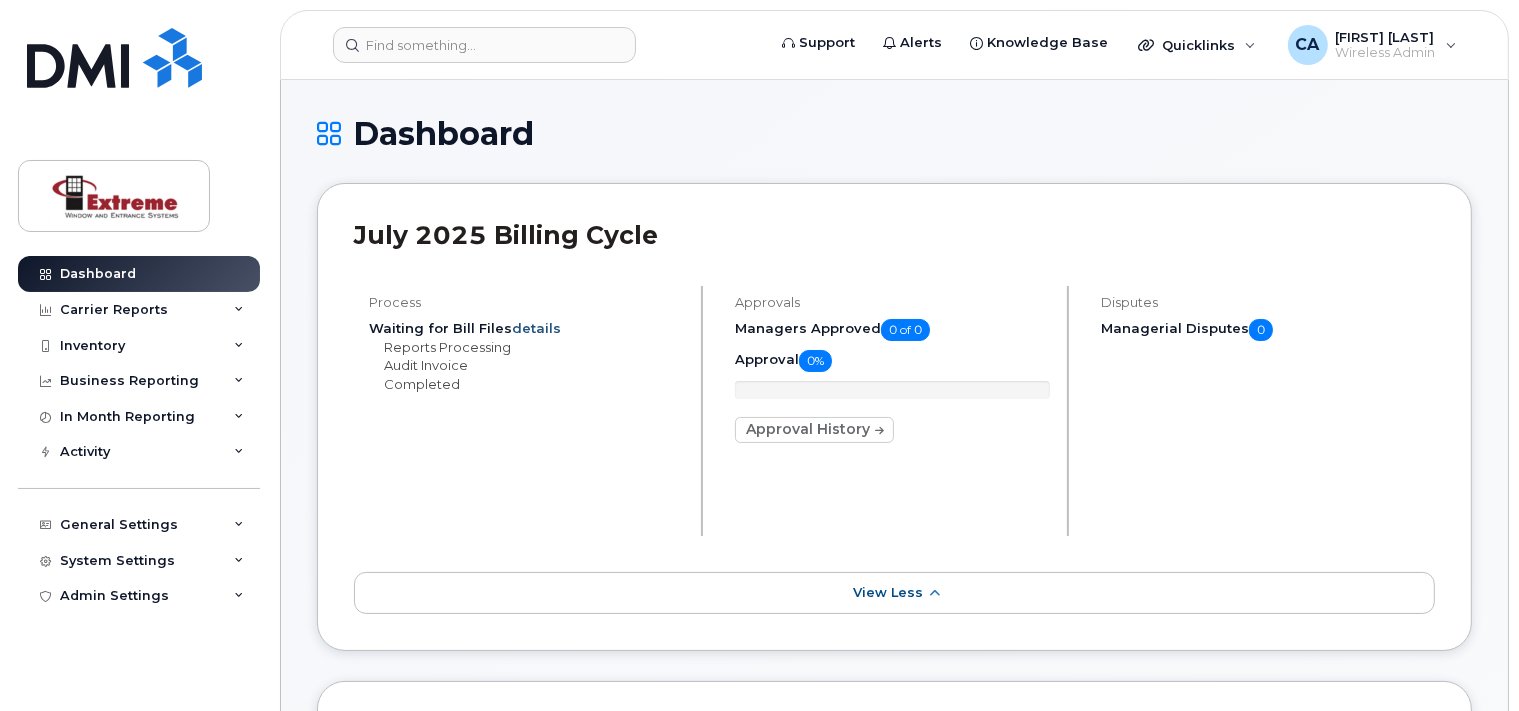 click on "details" at bounding box center (536, 328) 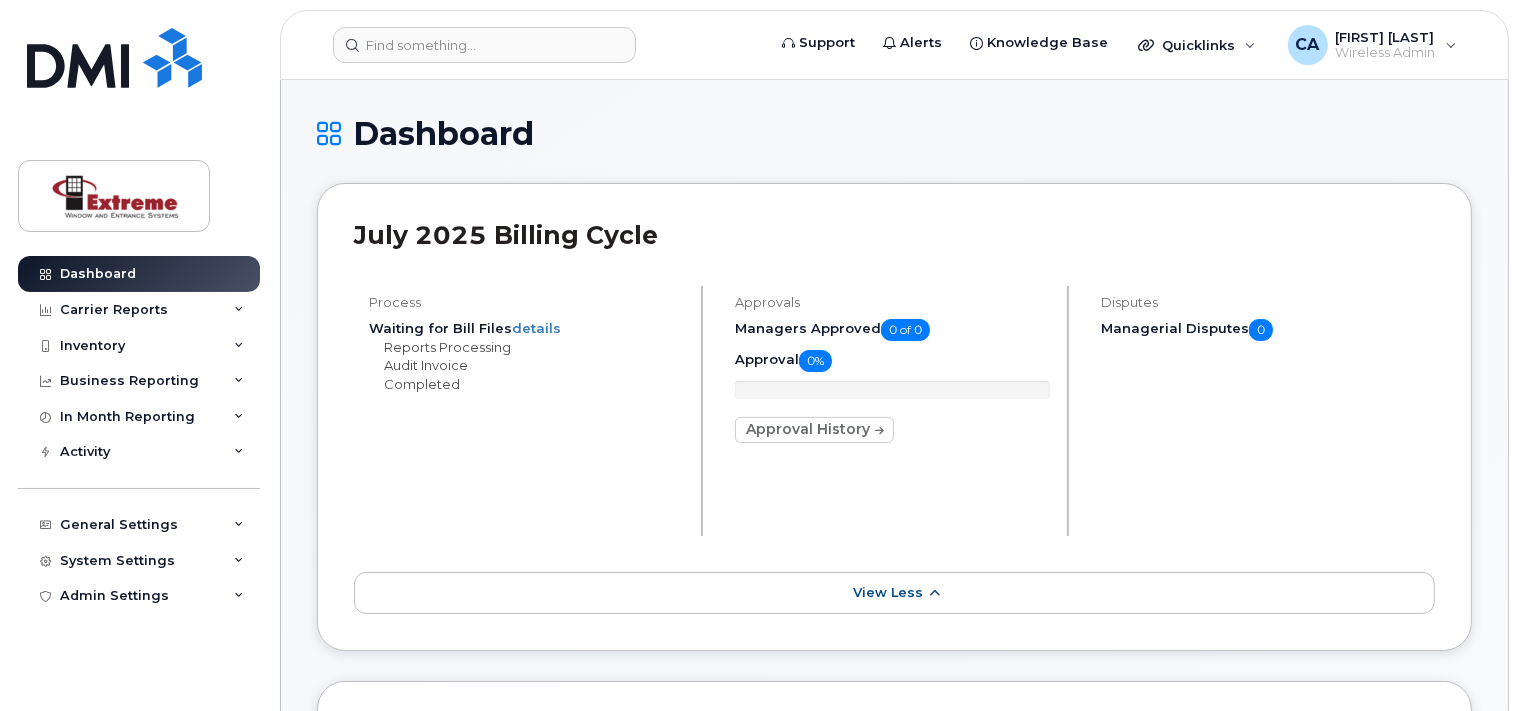 click on "View Less" at bounding box center [894, 593] 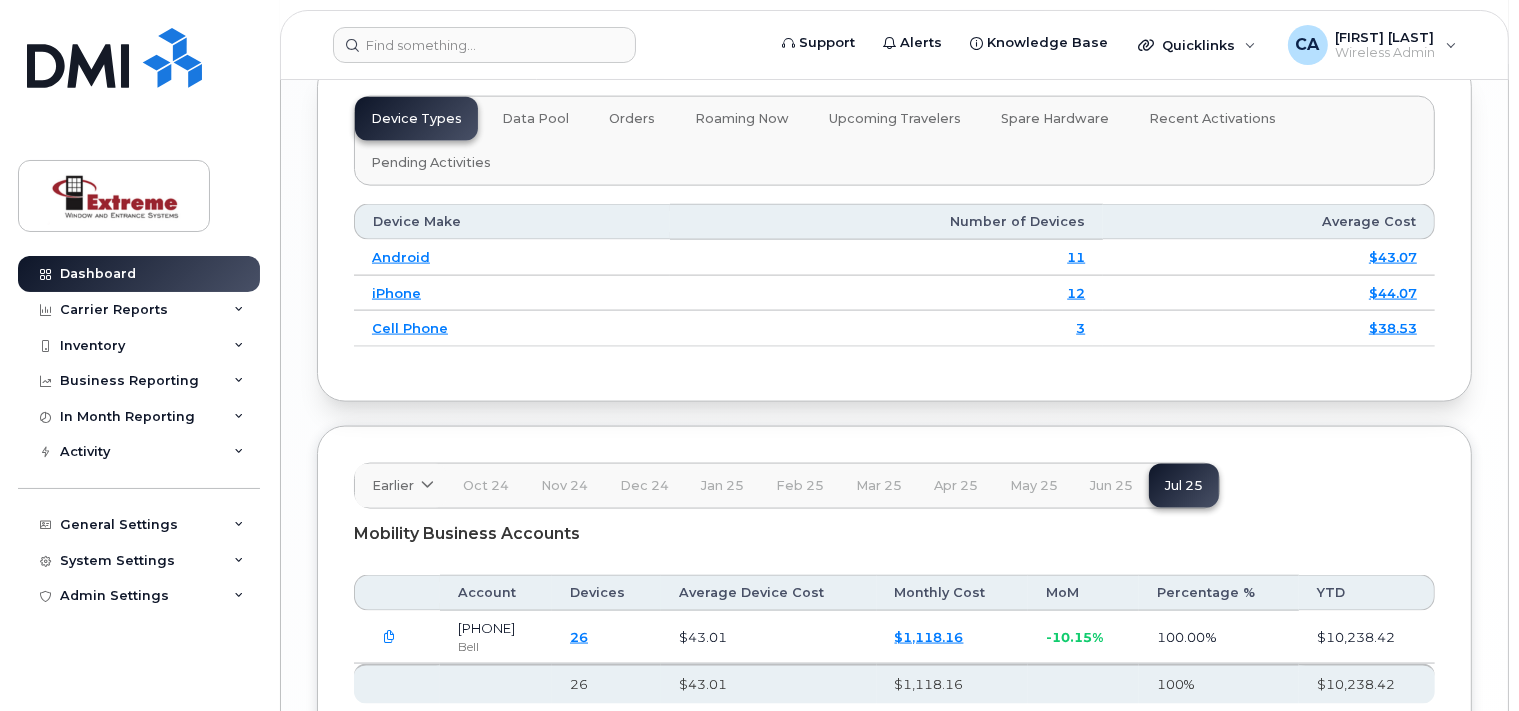 scroll, scrollTop: 2851, scrollLeft: 0, axis: vertical 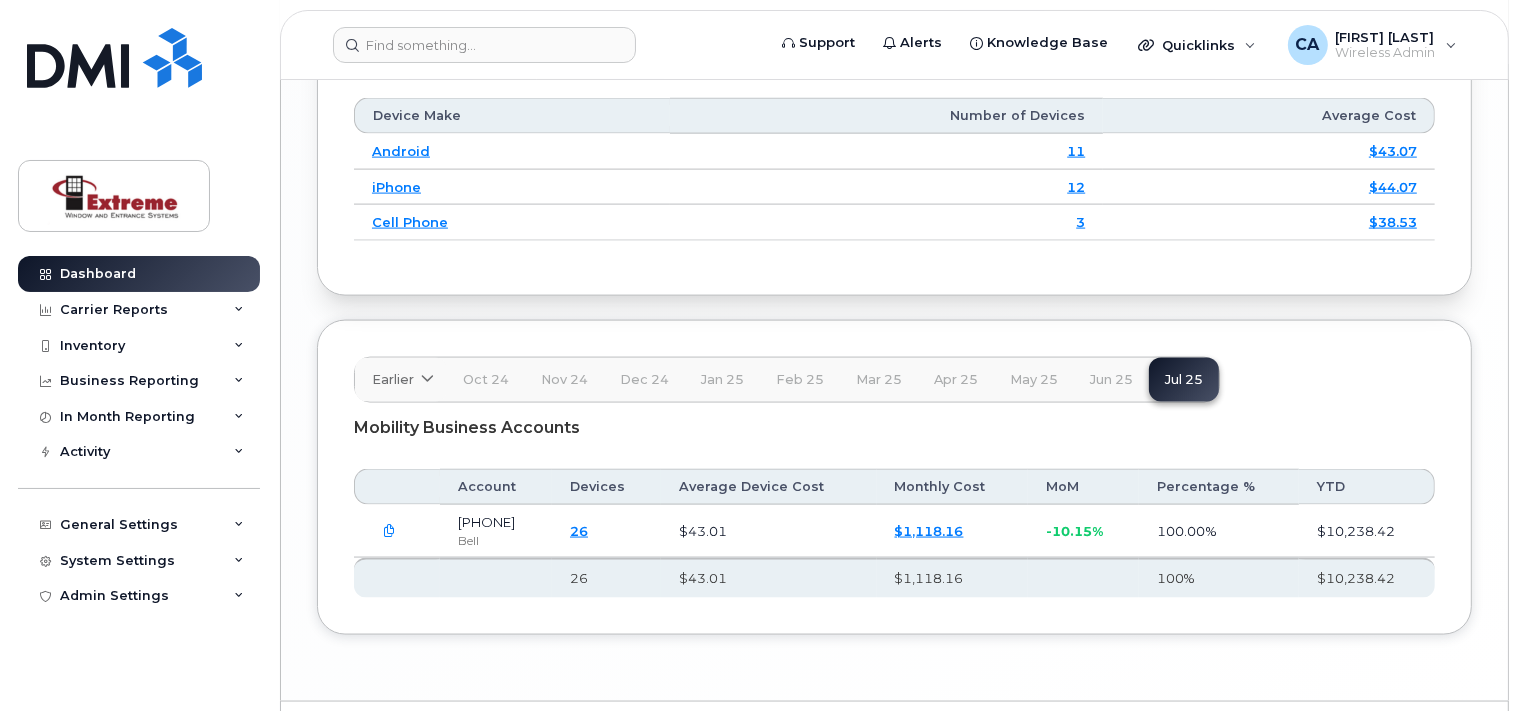 click on "$1,118.16" at bounding box center (929, 531) 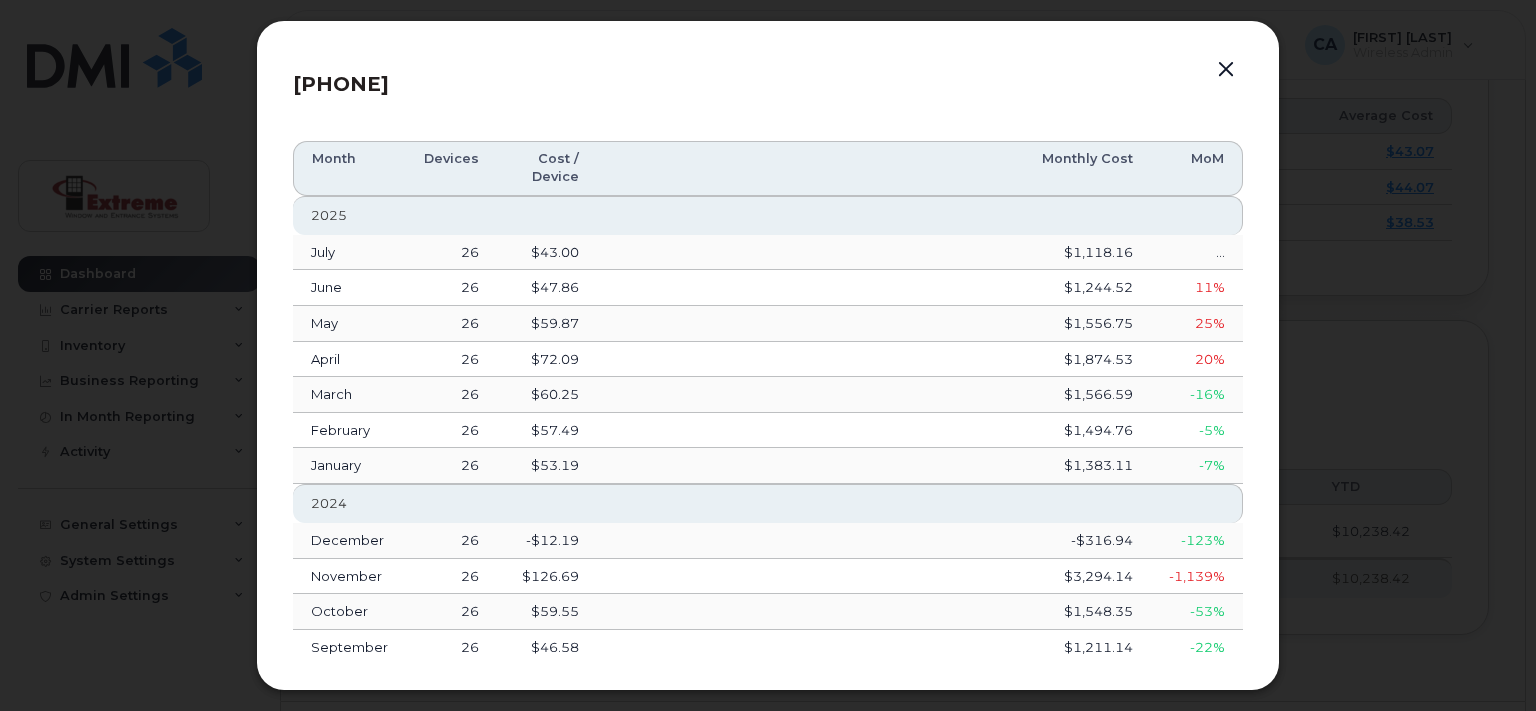 click at bounding box center [1226, 70] 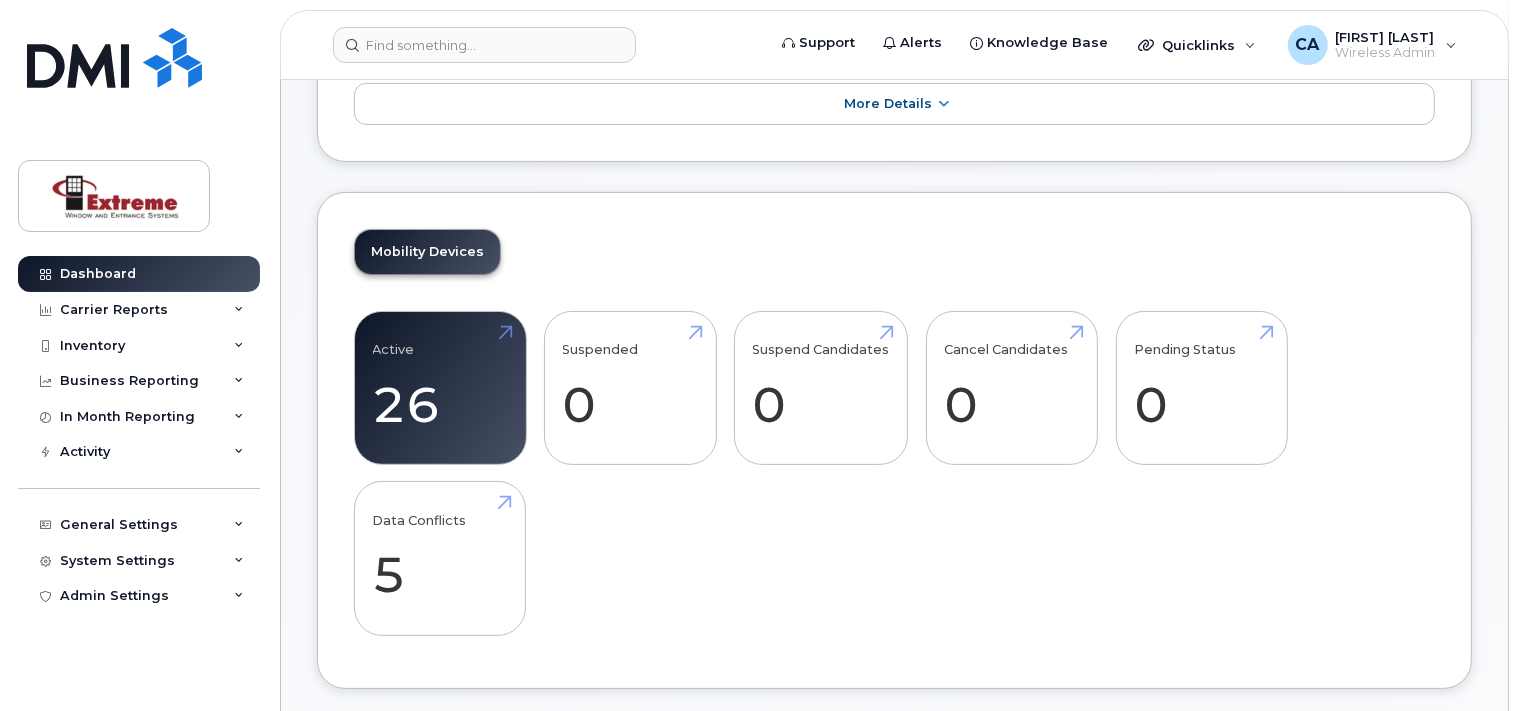 scroll, scrollTop: 0, scrollLeft: 0, axis: both 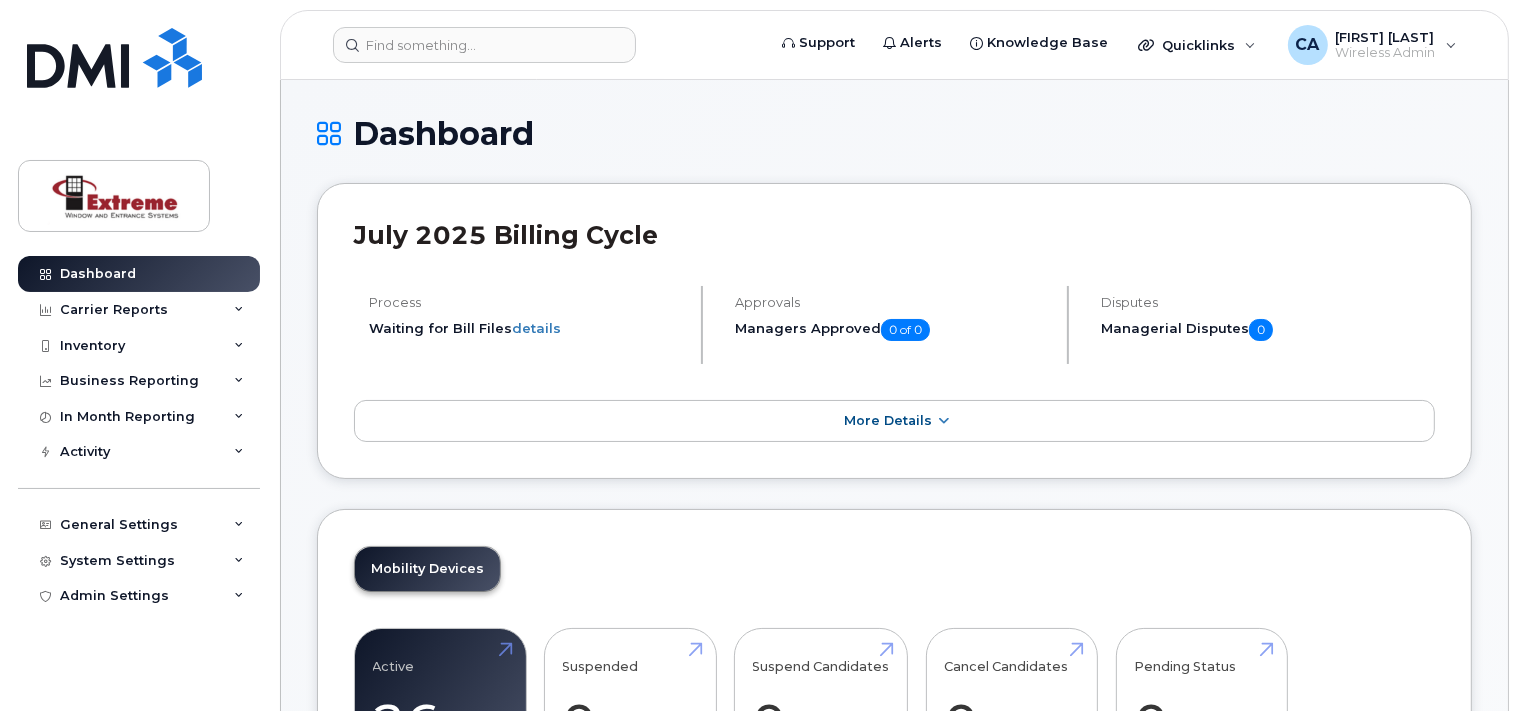 click on "Support Alerts Knowledge Base Quicklinks Suspend / Cancel Device Change SIM Card Enable Call Forwarding Reset VM Password Add Roaming Package Add Device Transfer Line In CA [FIRST] [LAST] Wireless Admin English Français Sign out" at bounding box center (894, 45) 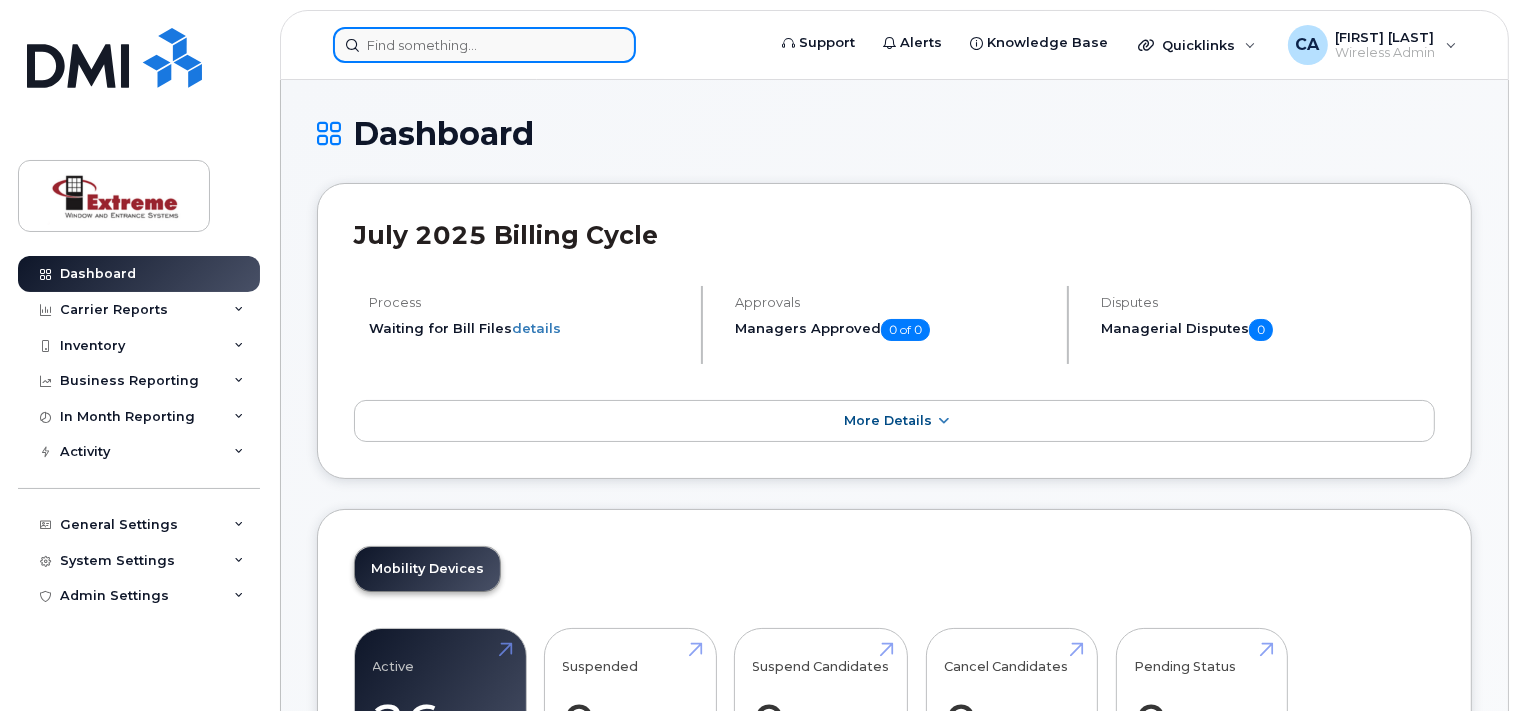 click at bounding box center (484, 45) 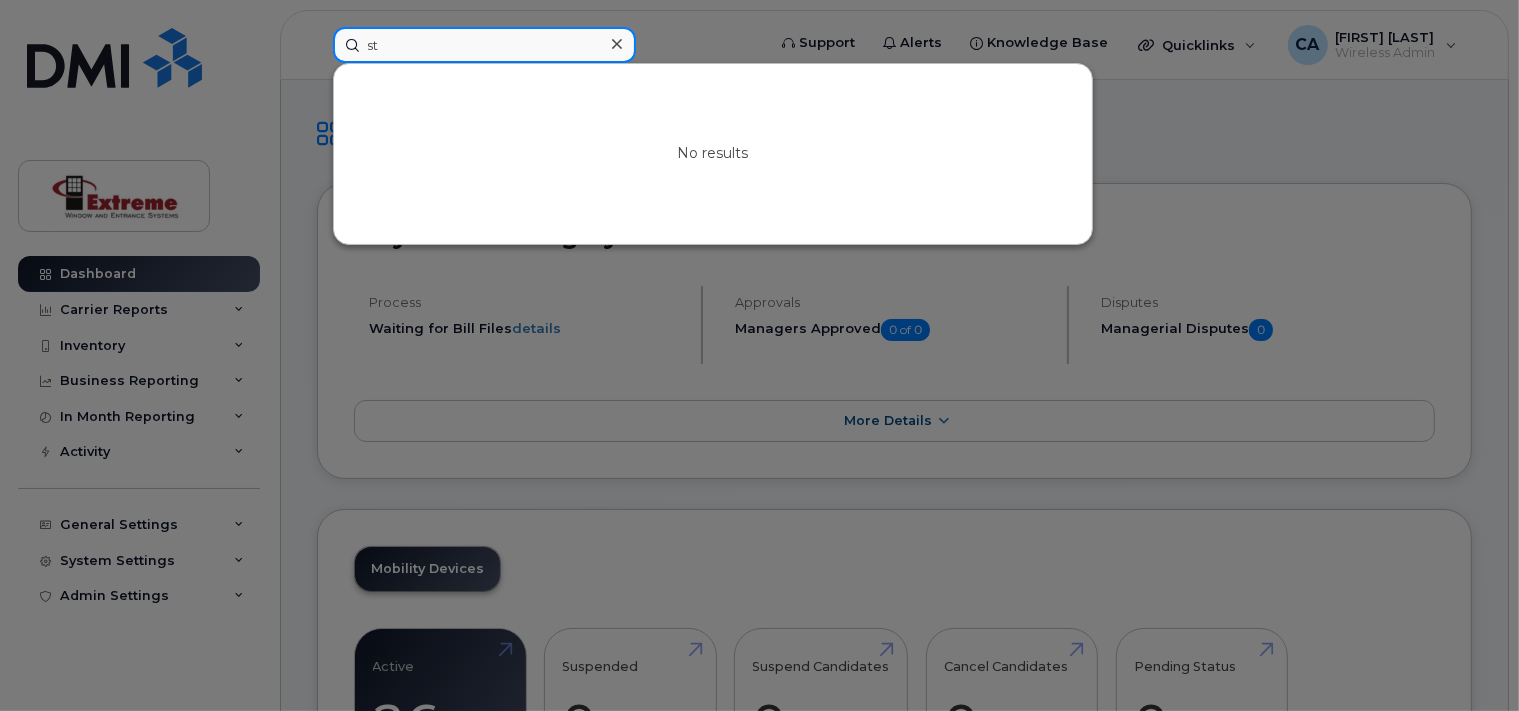 type on "s" 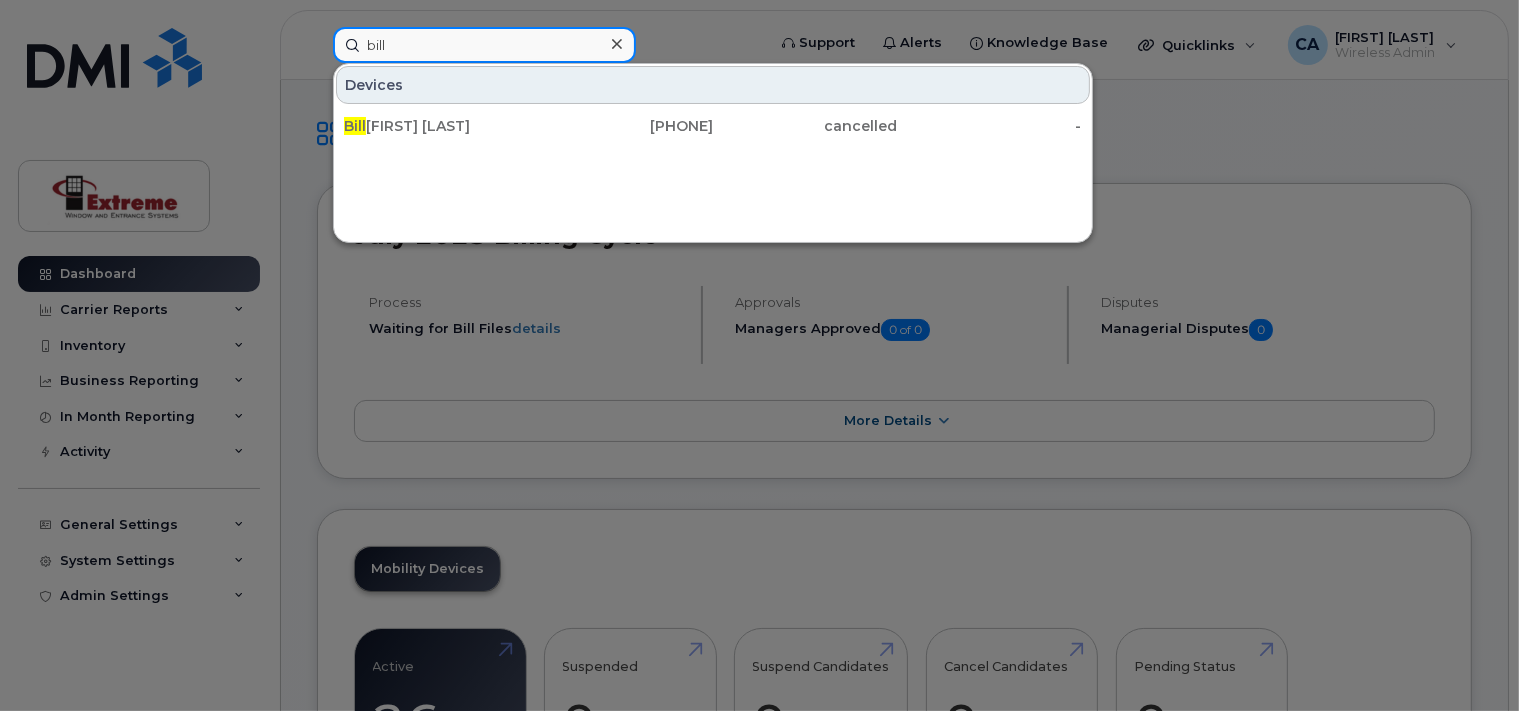 type on "bill" 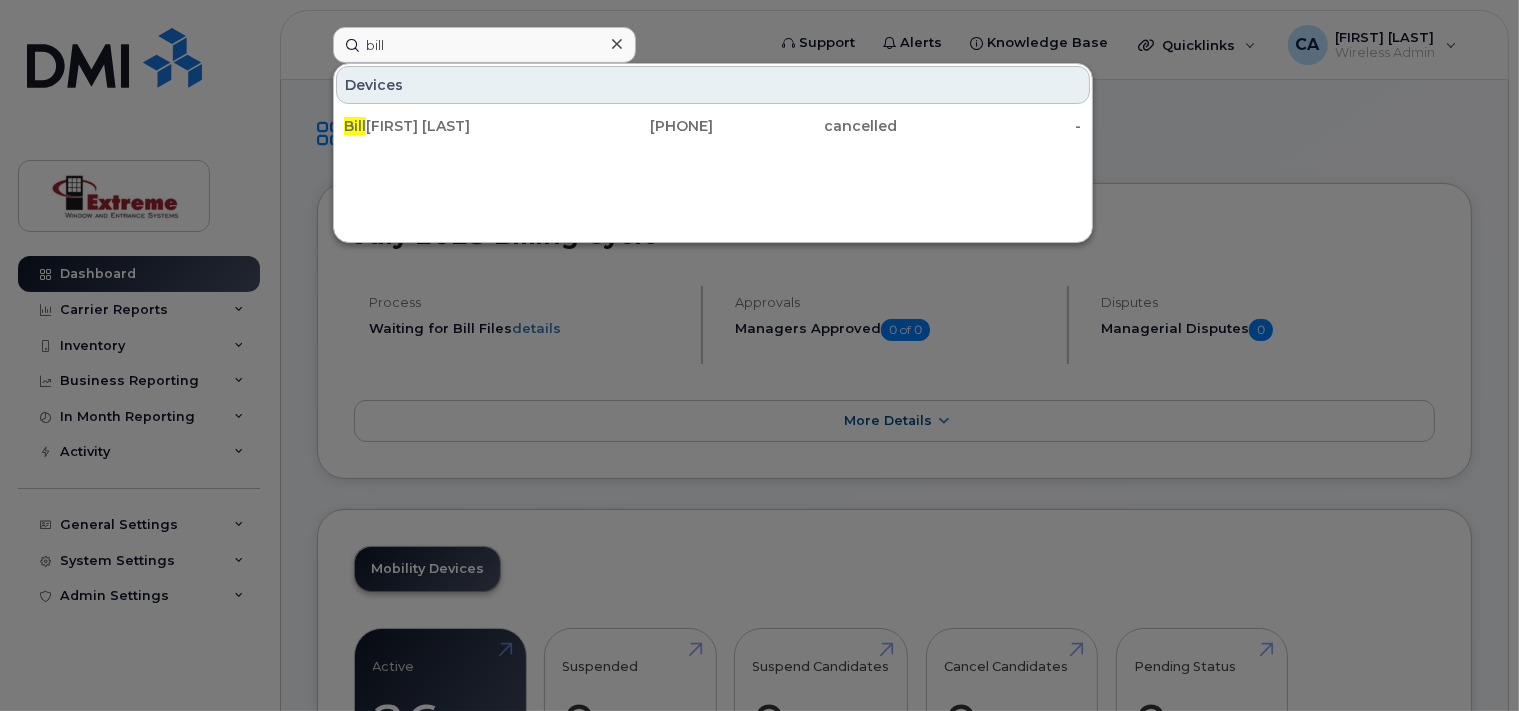 click at bounding box center (759, 355) 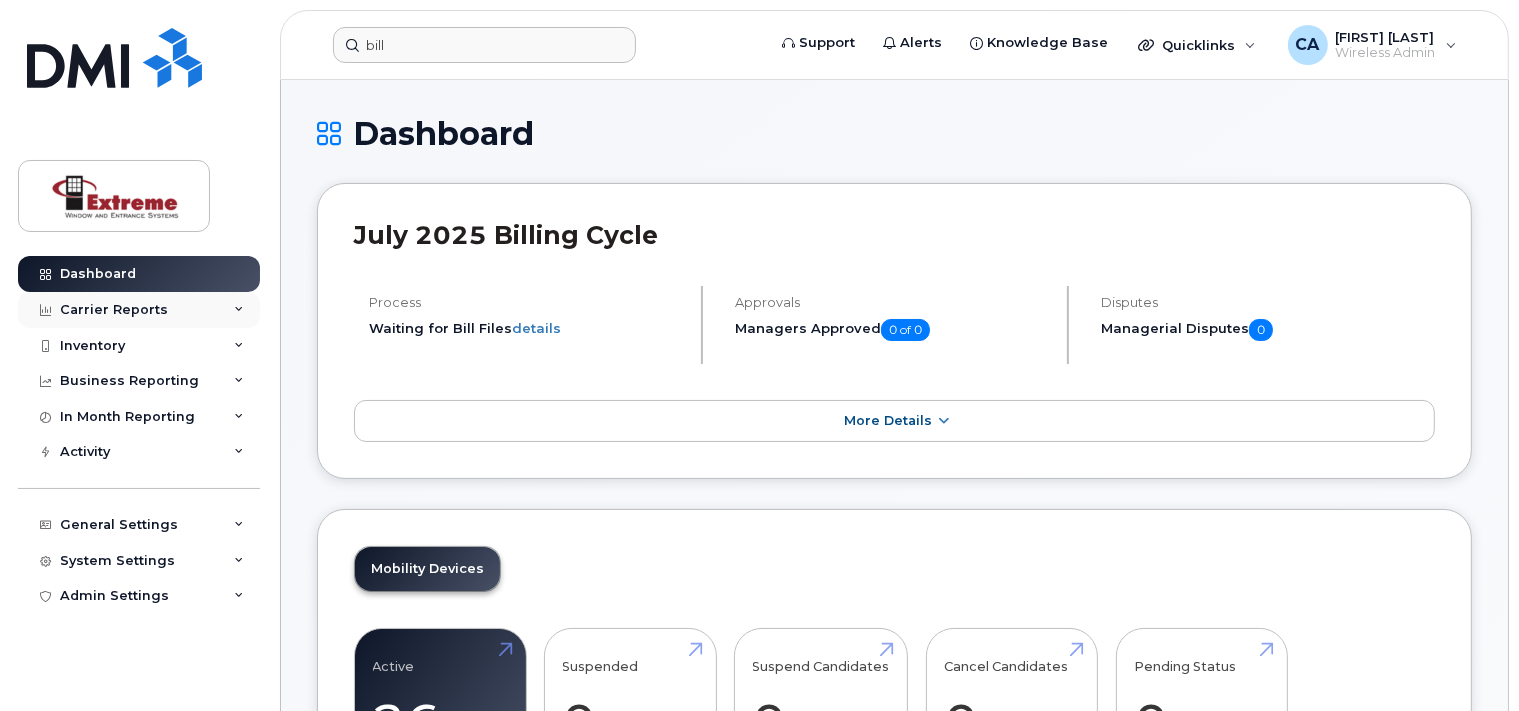 click on "Carrier Reports" at bounding box center [139, 310] 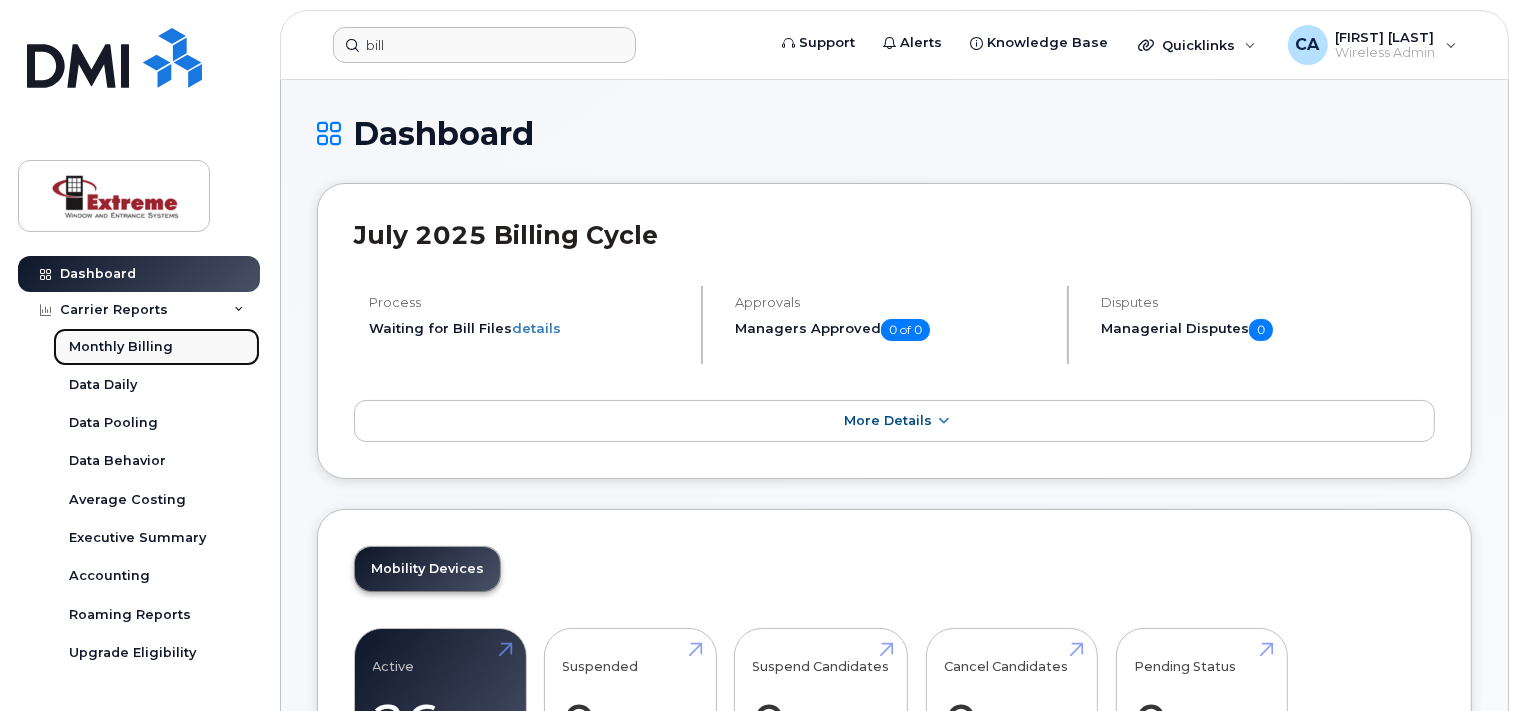 click on "Monthly Billing" at bounding box center (121, 347) 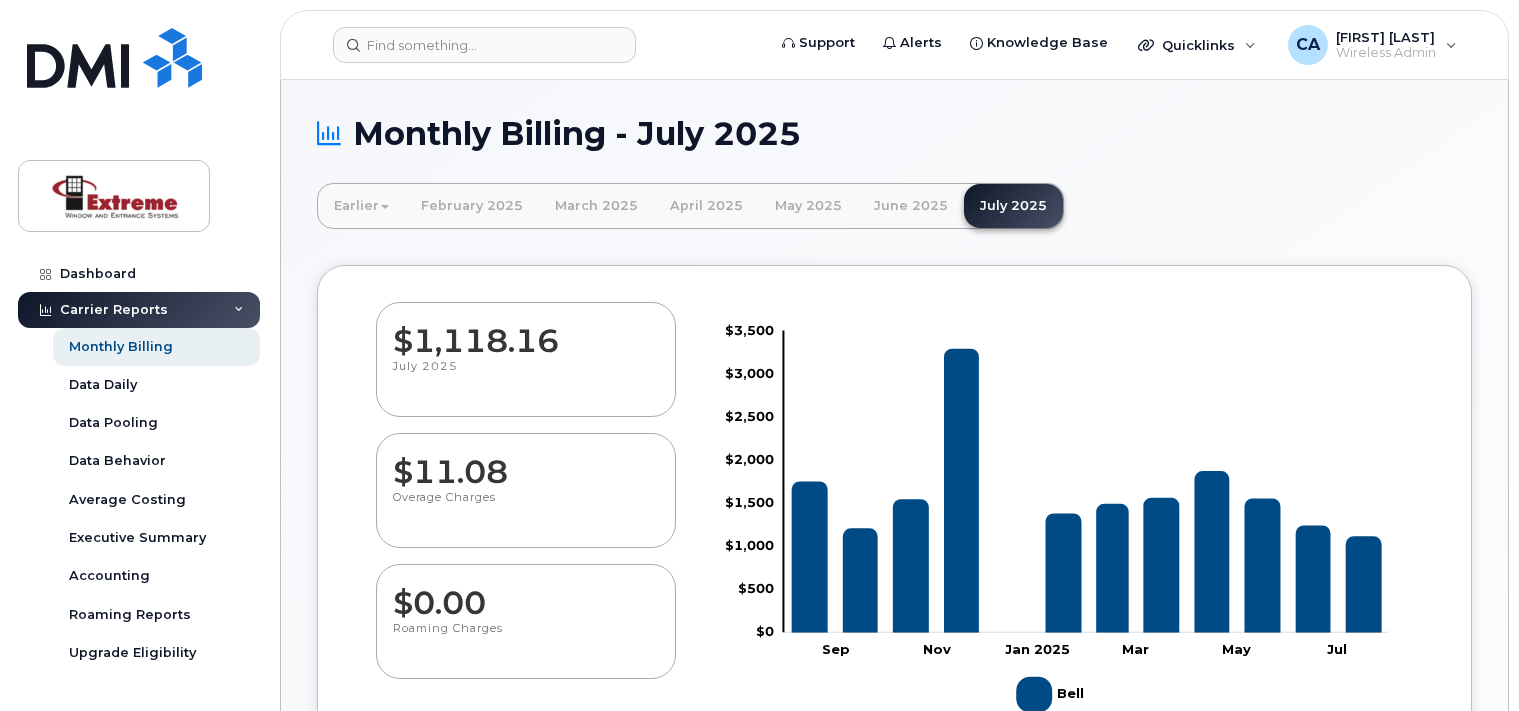scroll, scrollTop: 0, scrollLeft: 0, axis: both 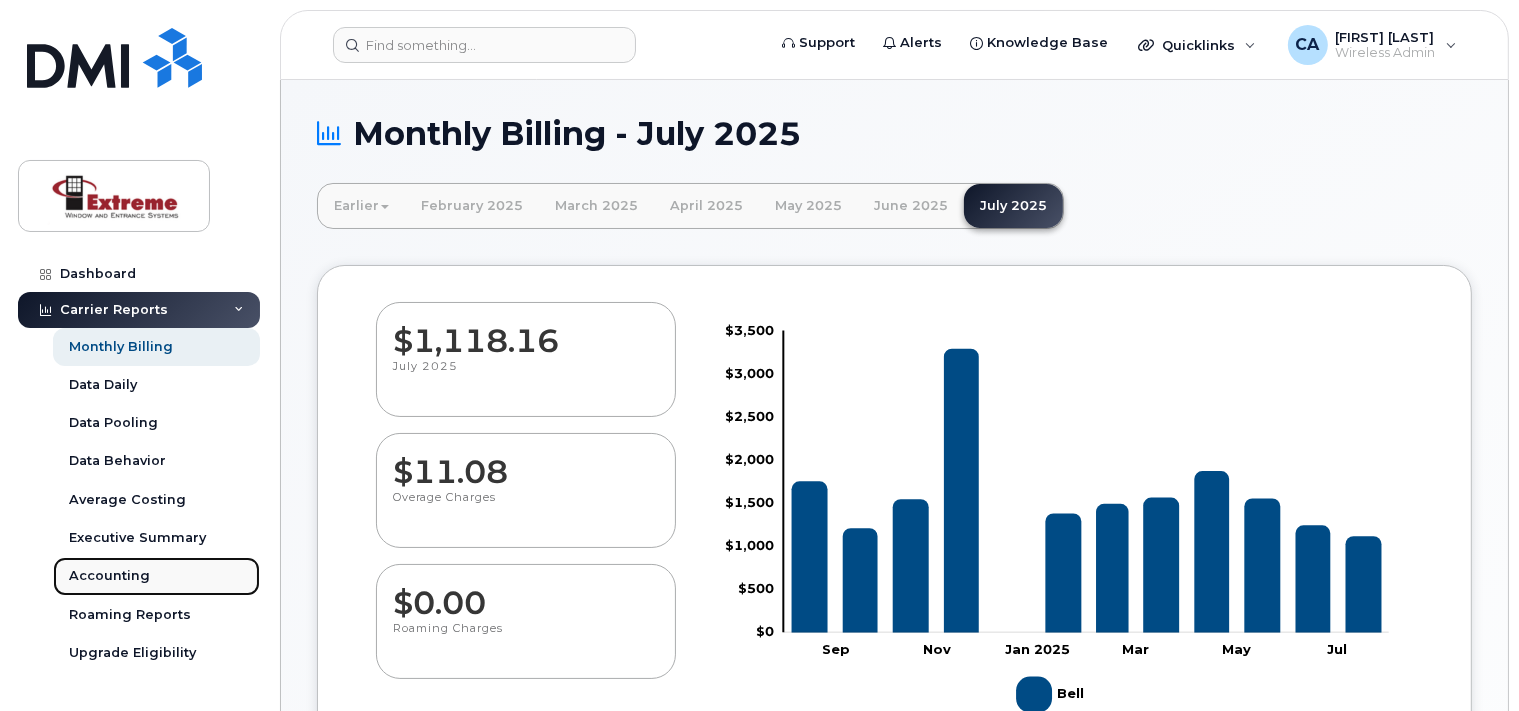 click on "Accounting" at bounding box center [109, 576] 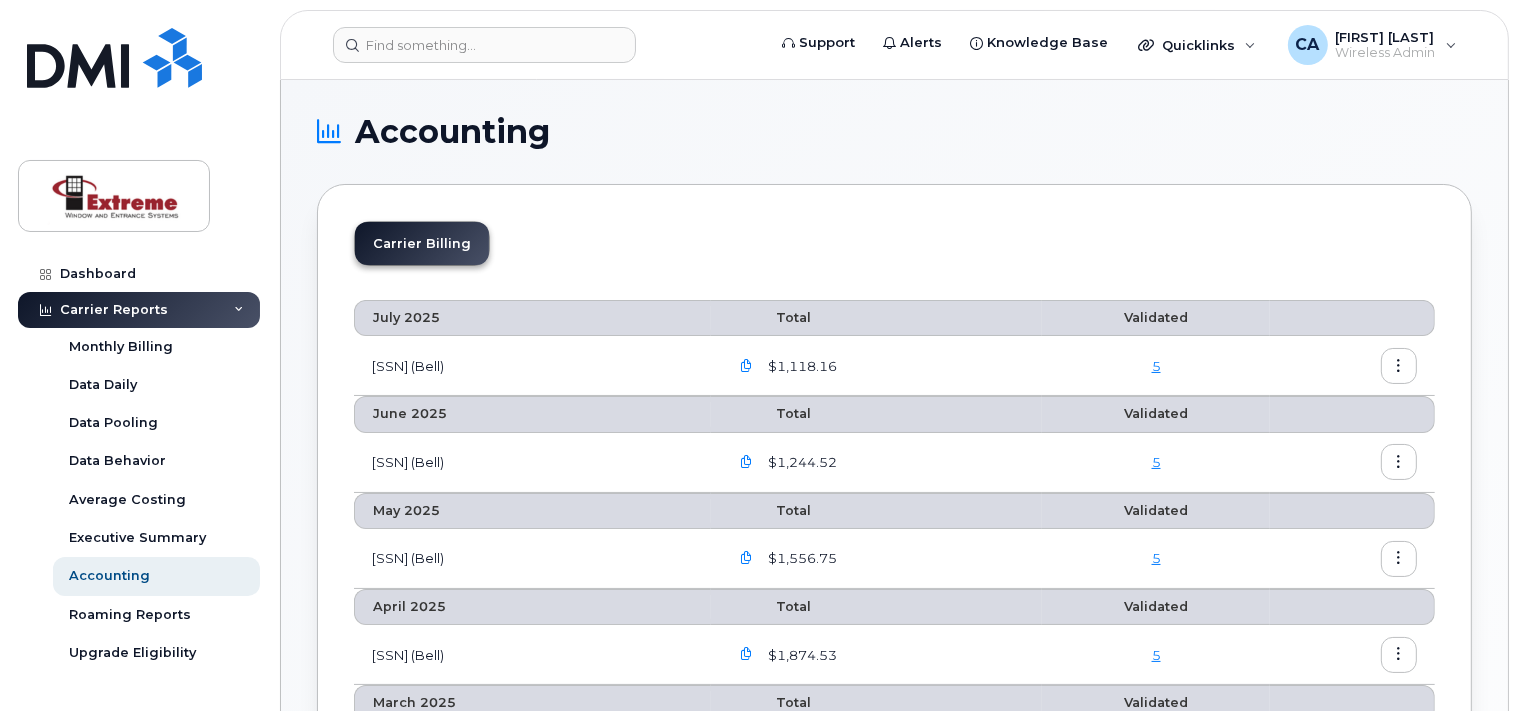 click at bounding box center (1399, 366) 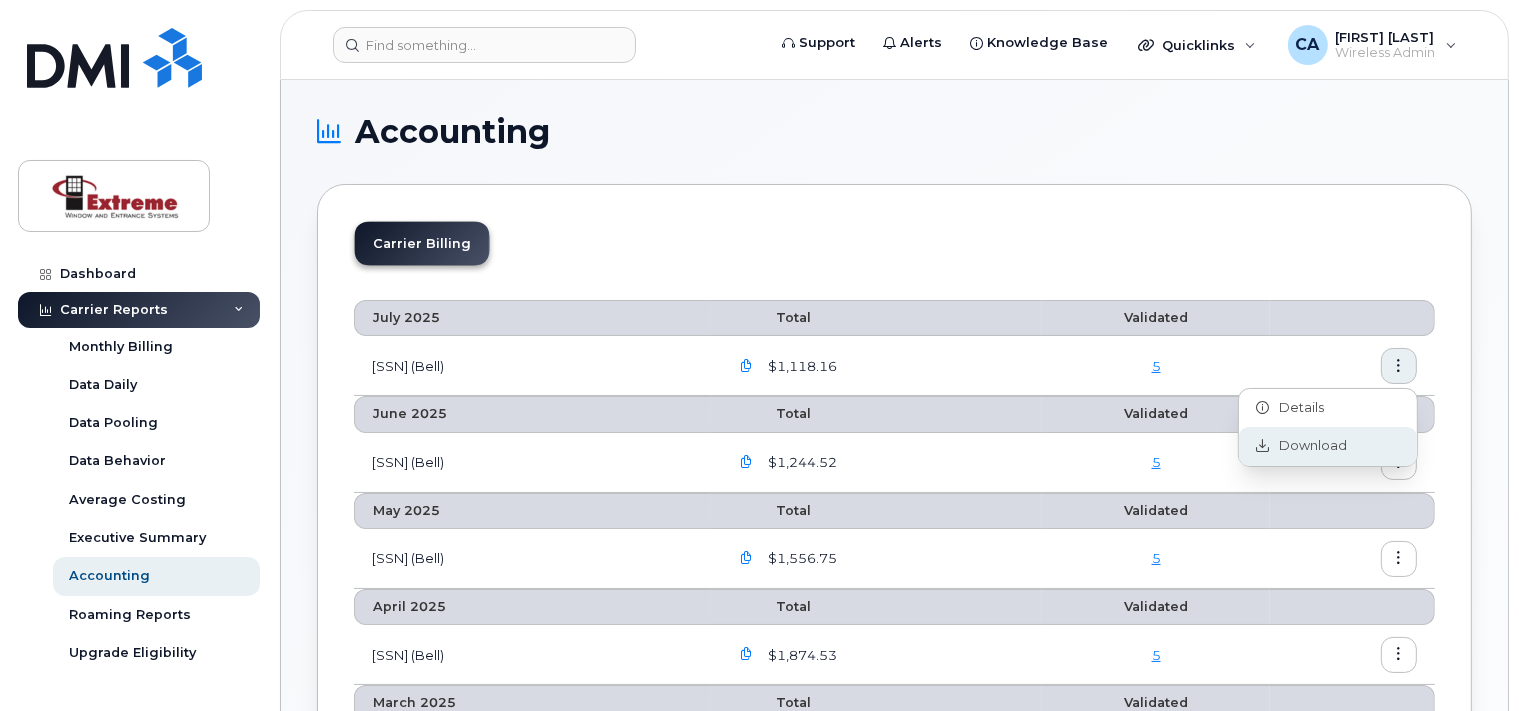 click on "Download" 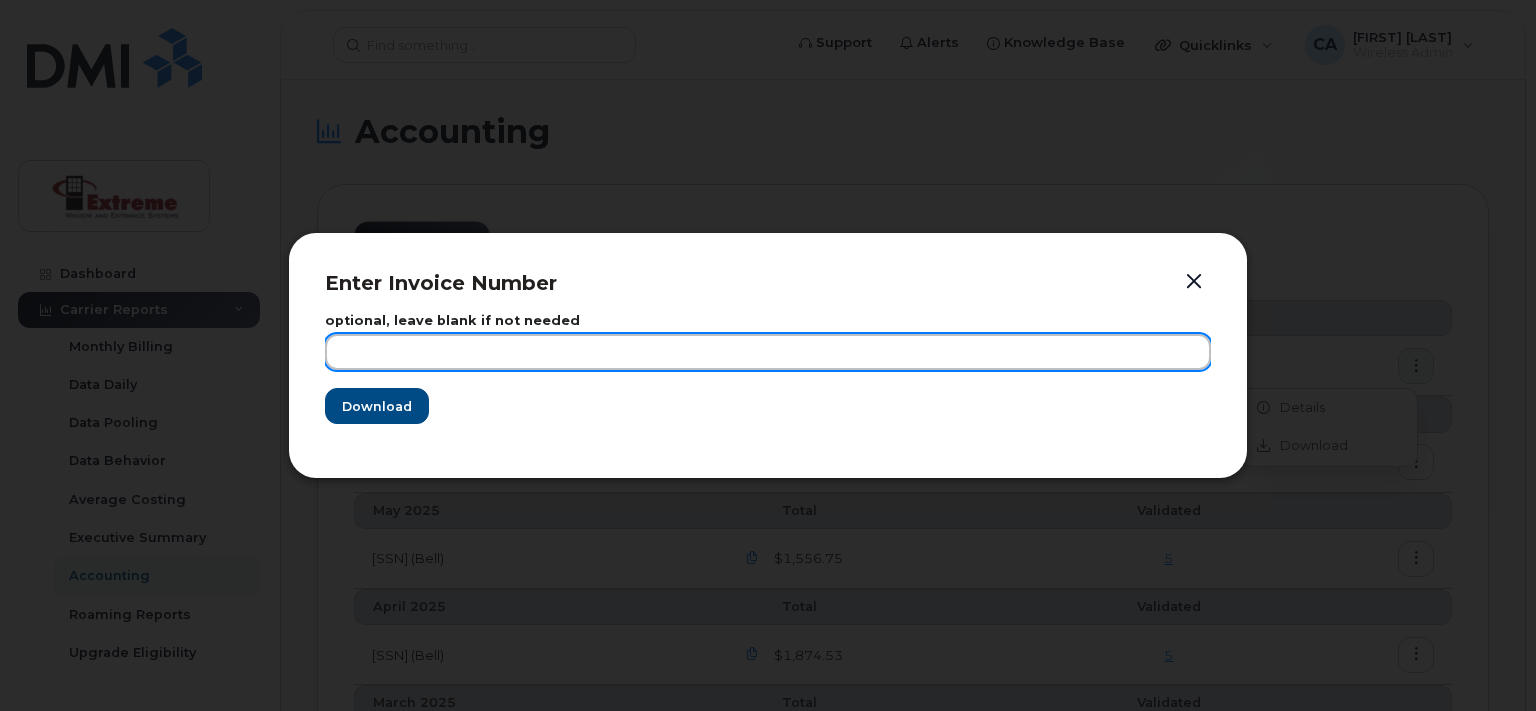 click at bounding box center [768, 352] 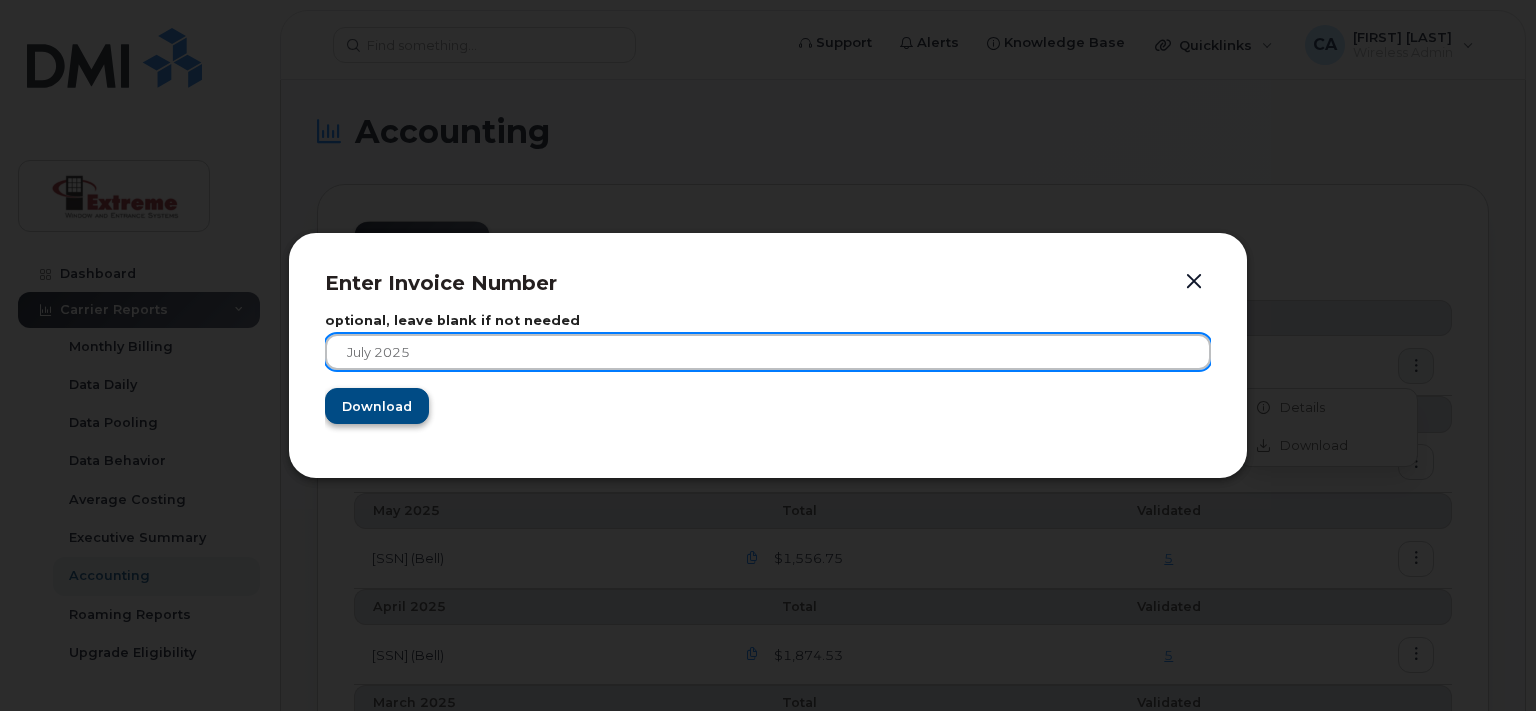 type on "July 2025" 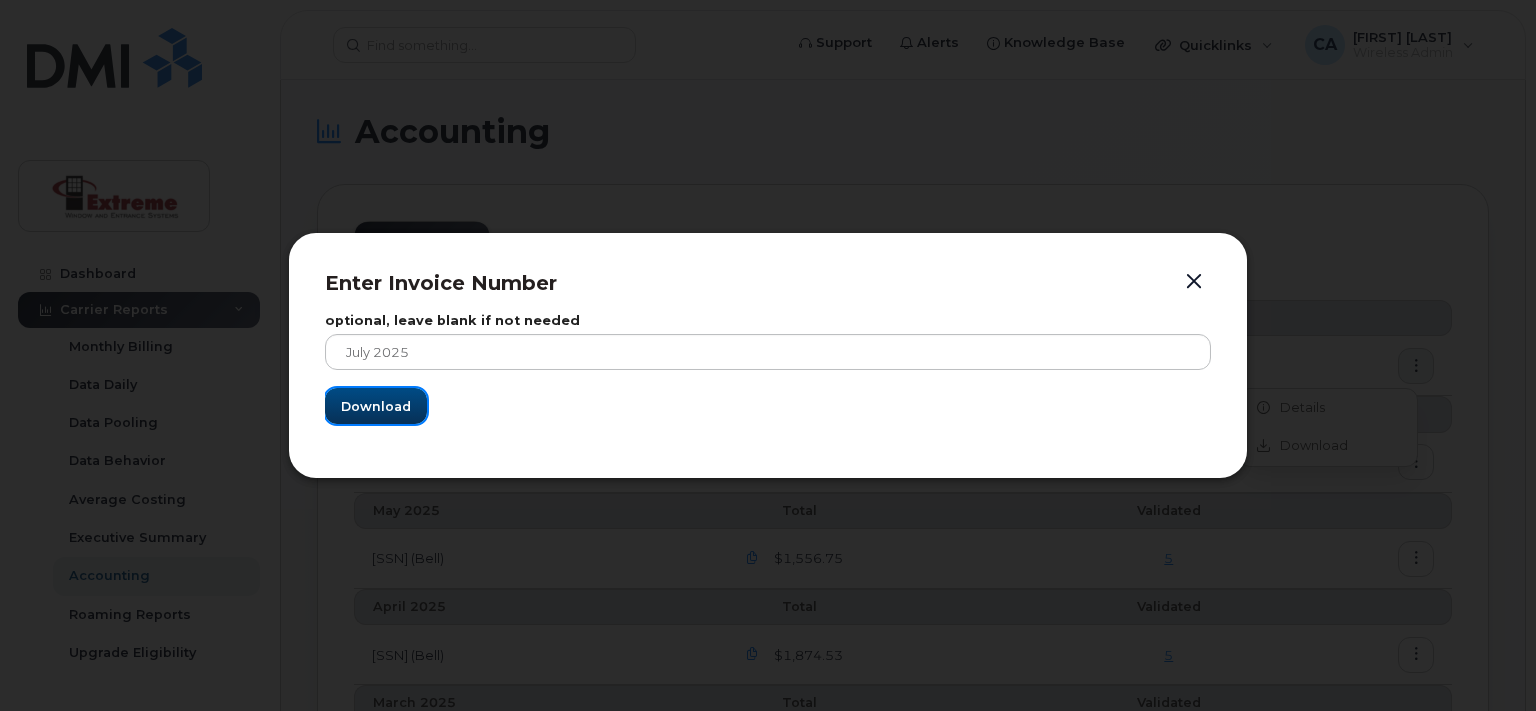 click on "Download" at bounding box center [376, 406] 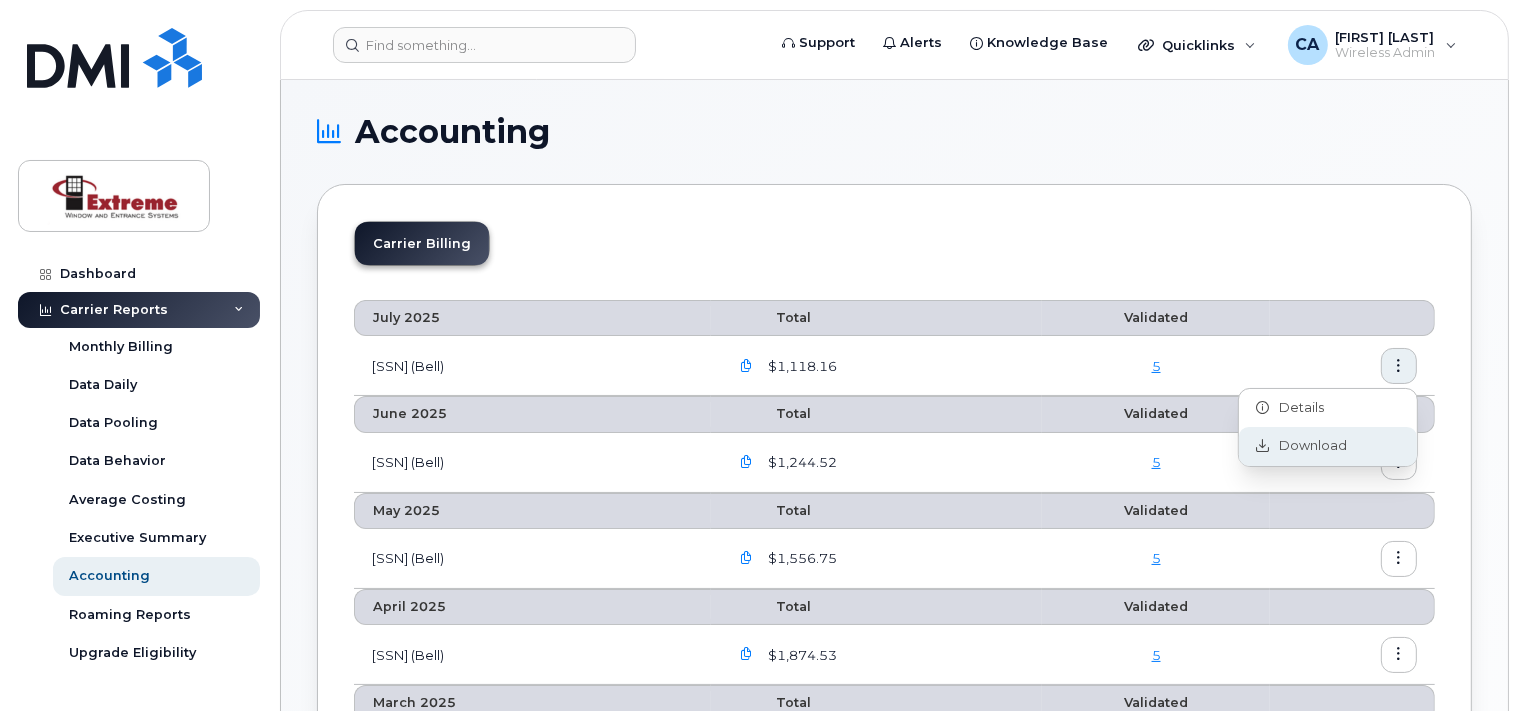 click on "Download" 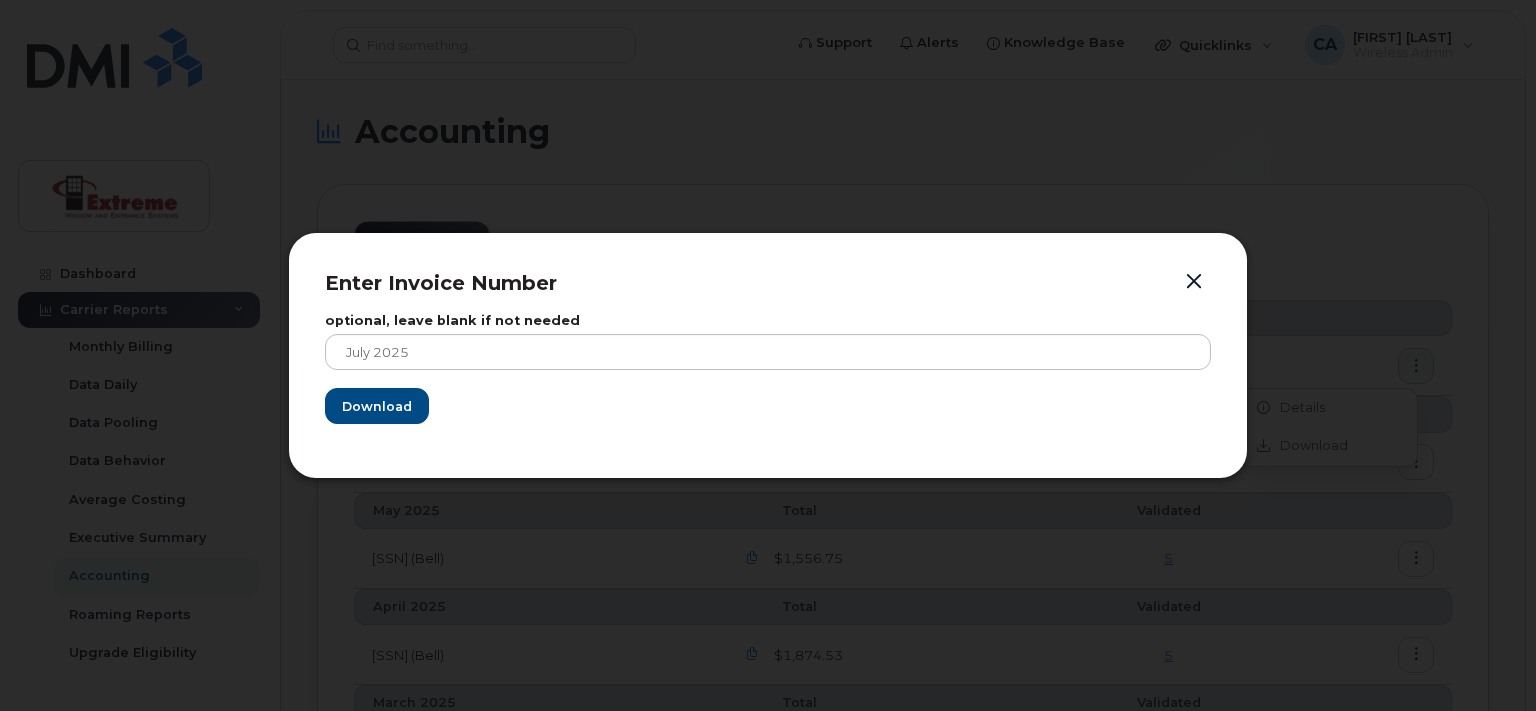 click at bounding box center [1194, 282] 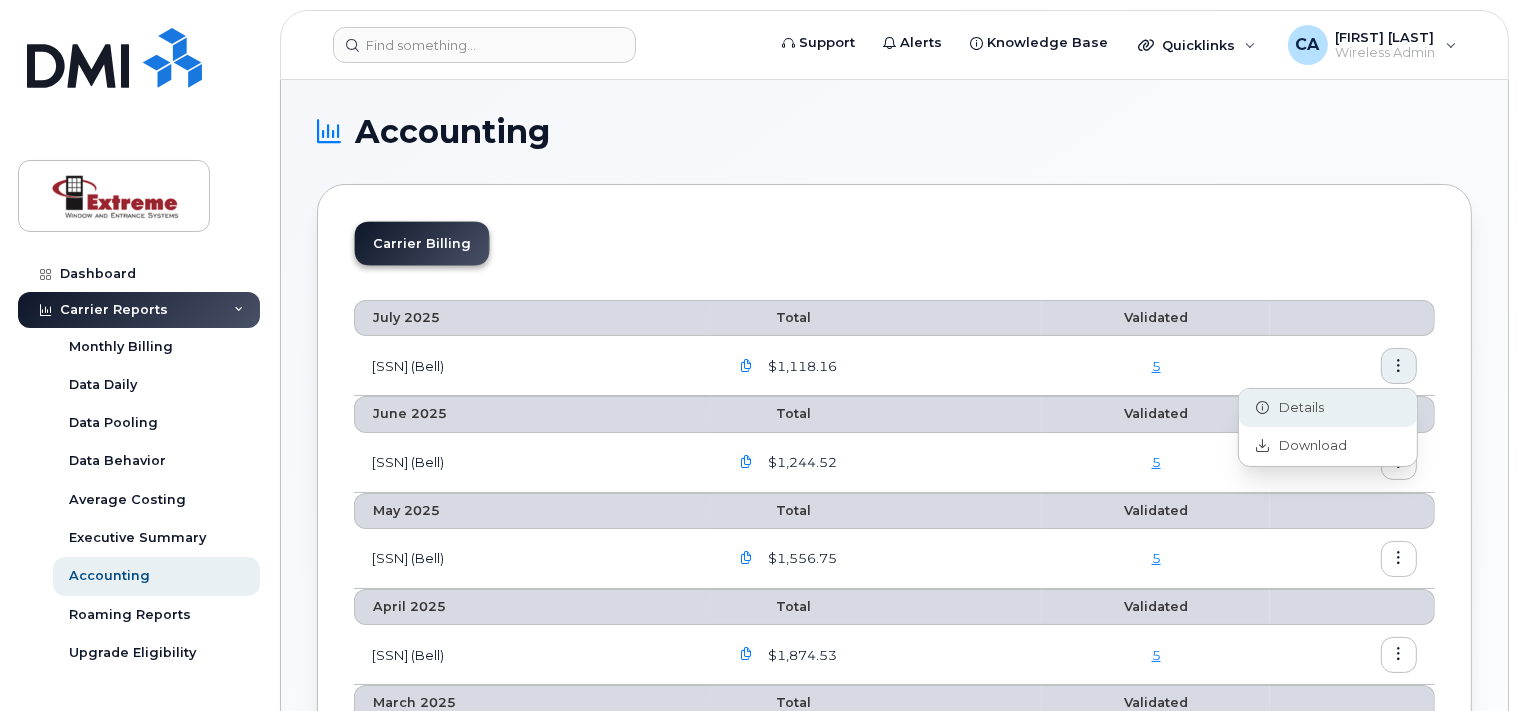 click on "Details" 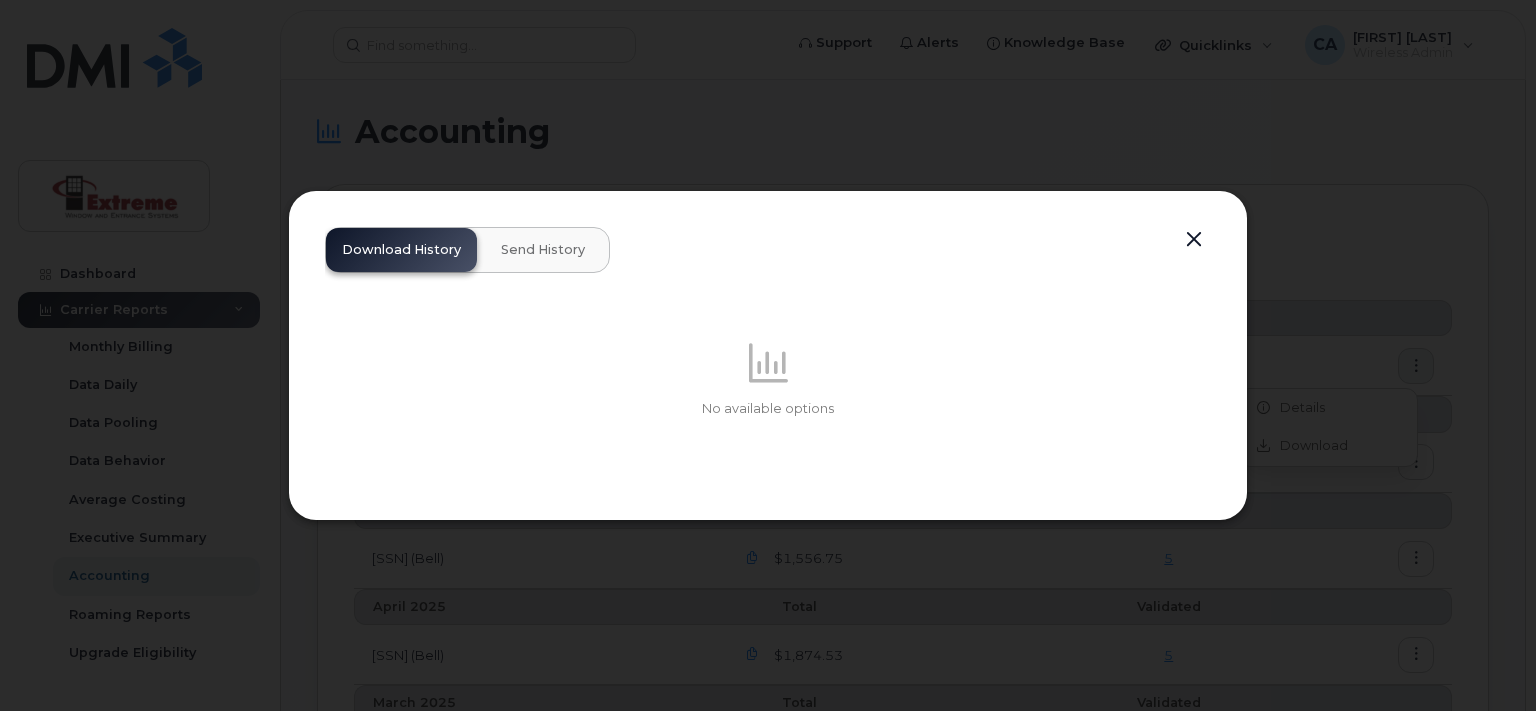 click on "Send History" 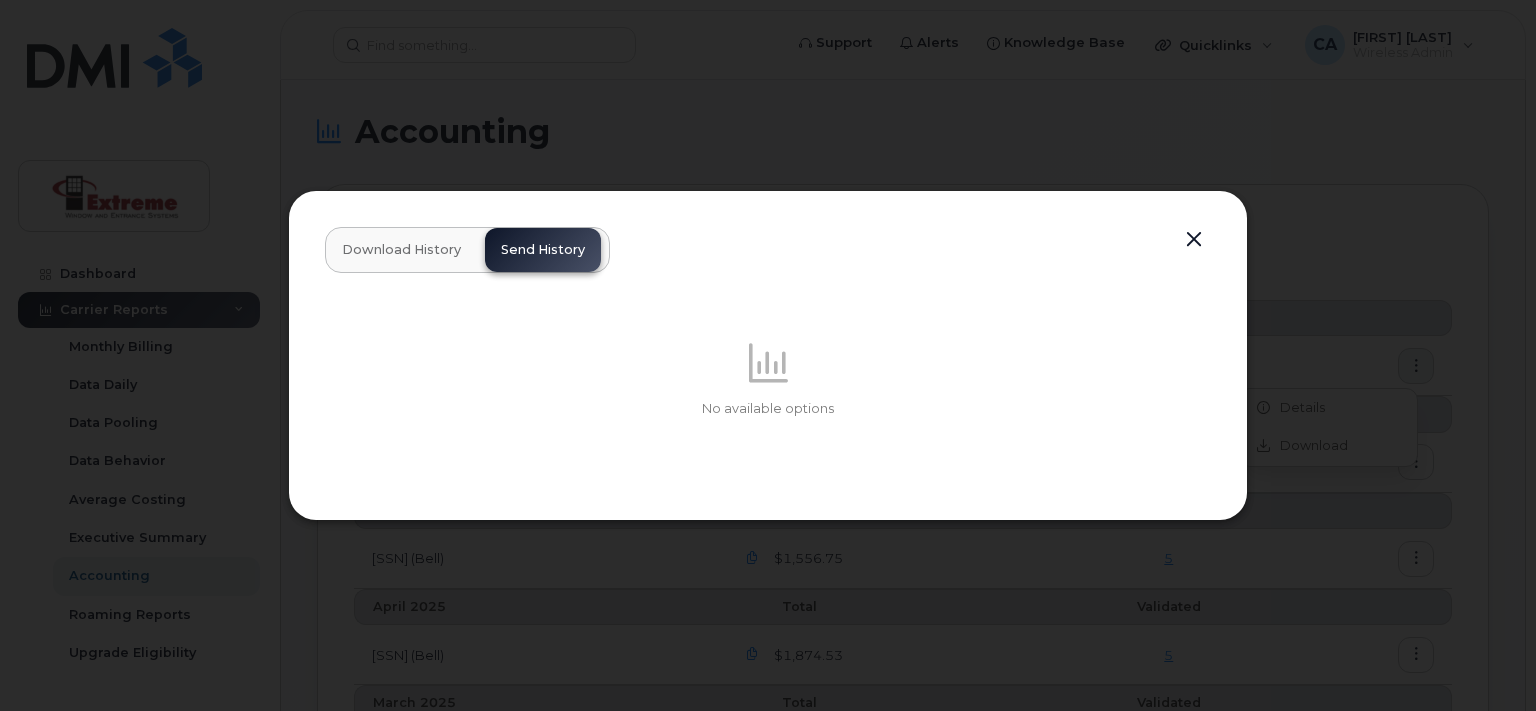 click on "Download History" at bounding box center (401, 250) 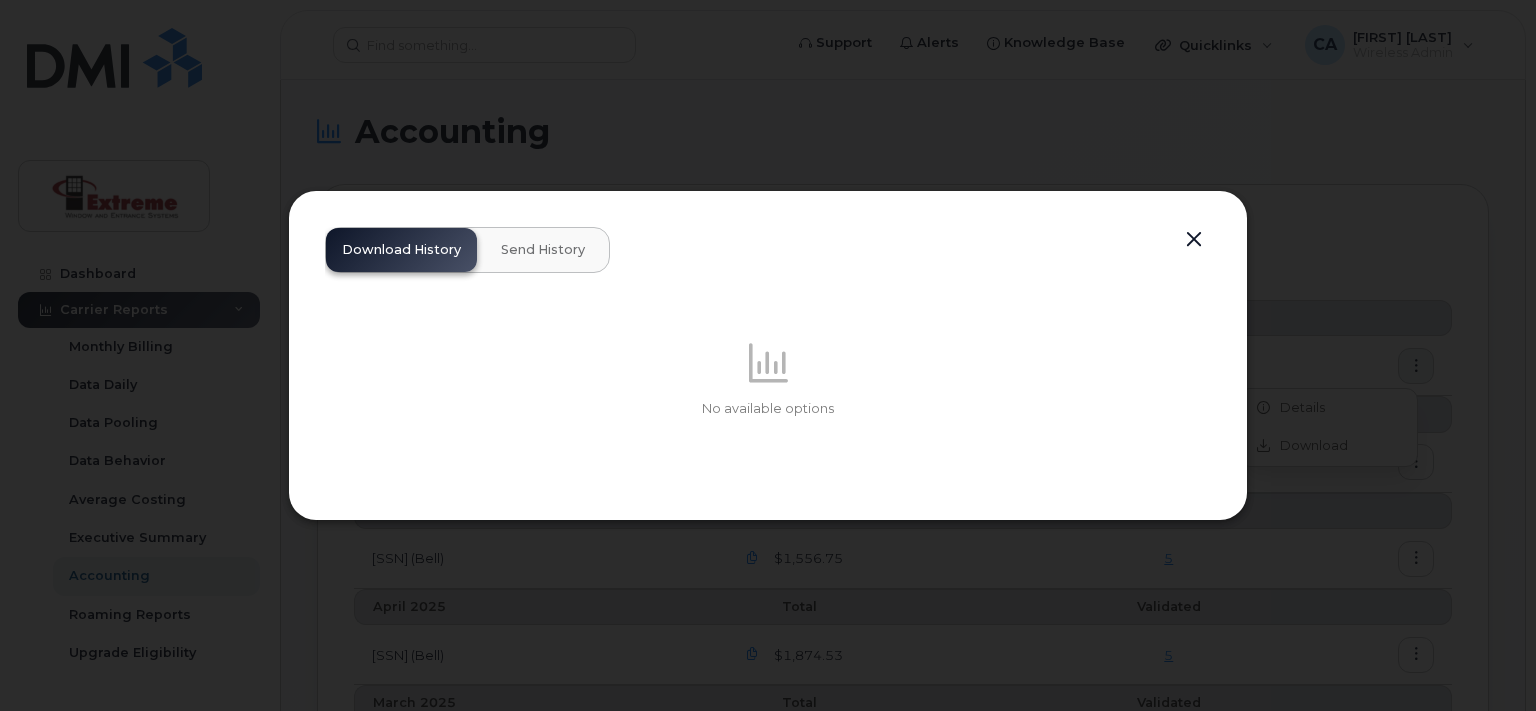click at bounding box center (1194, 240) 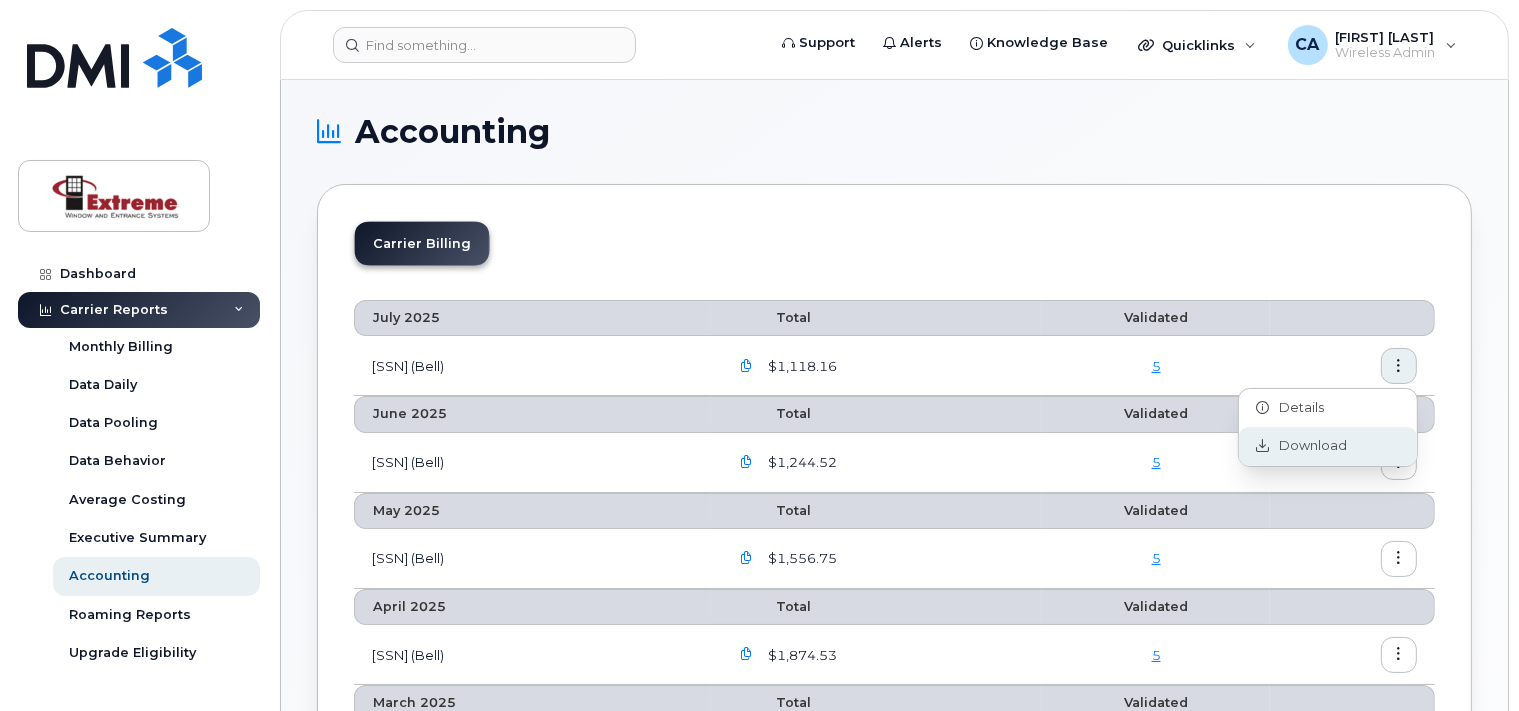 click on "Download" 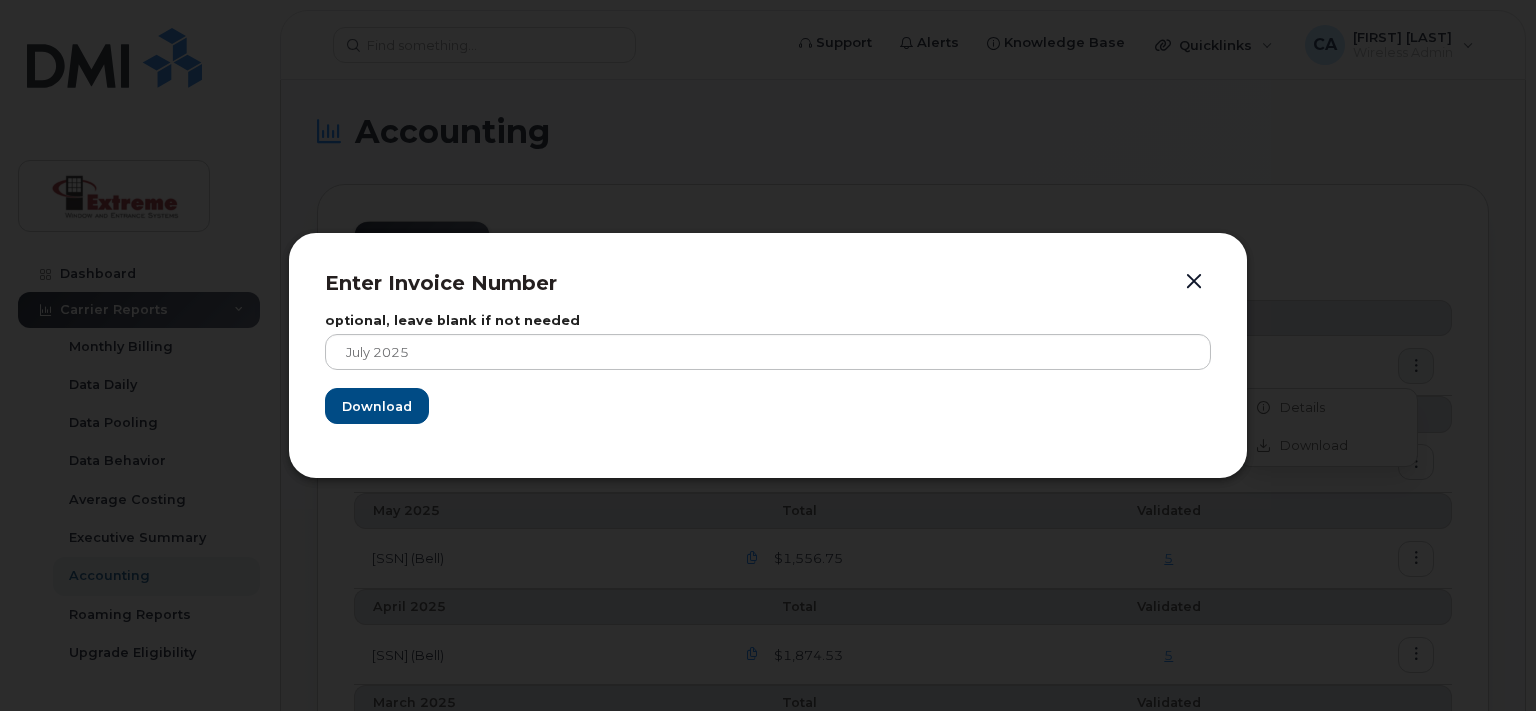 click at bounding box center [1194, 282] 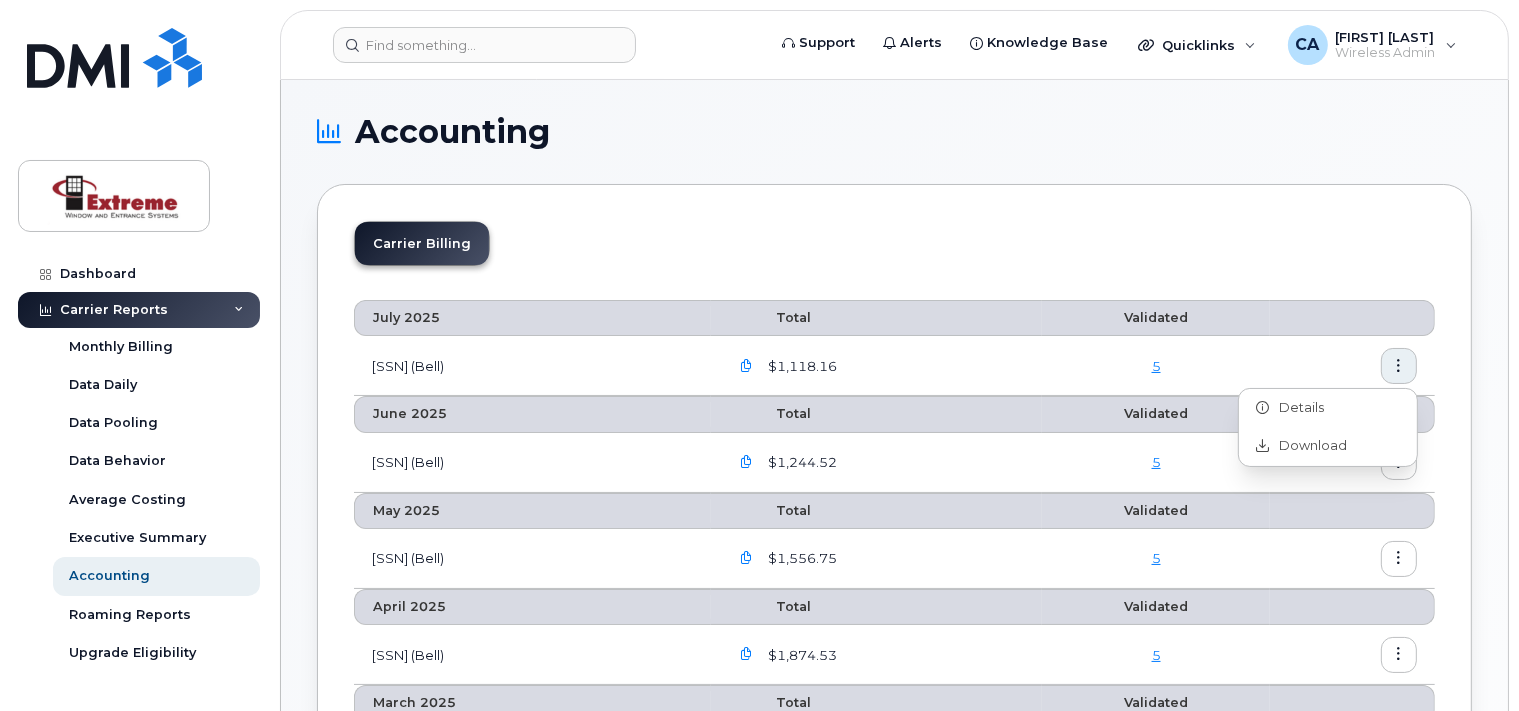 click at bounding box center [746, 366] 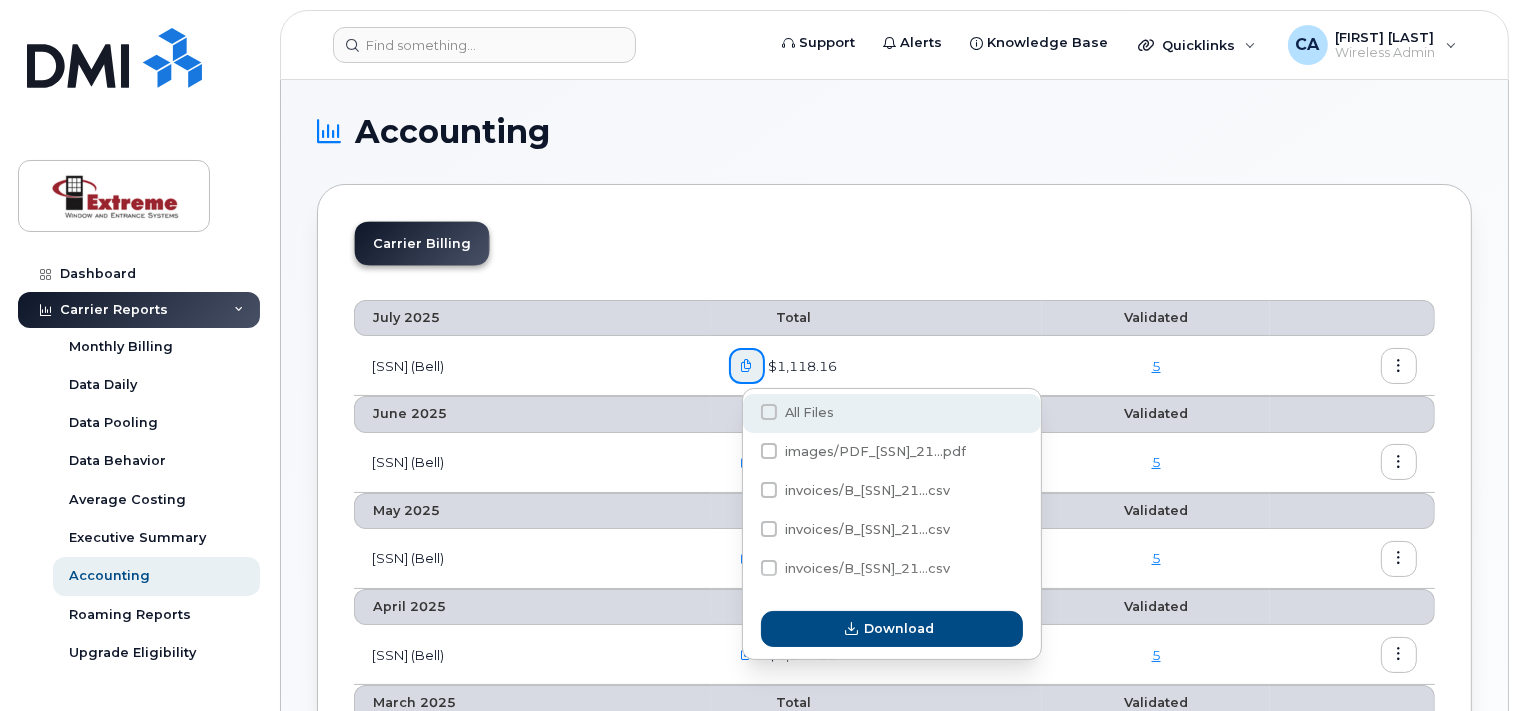 click on "All Files" at bounding box center [892, 413] 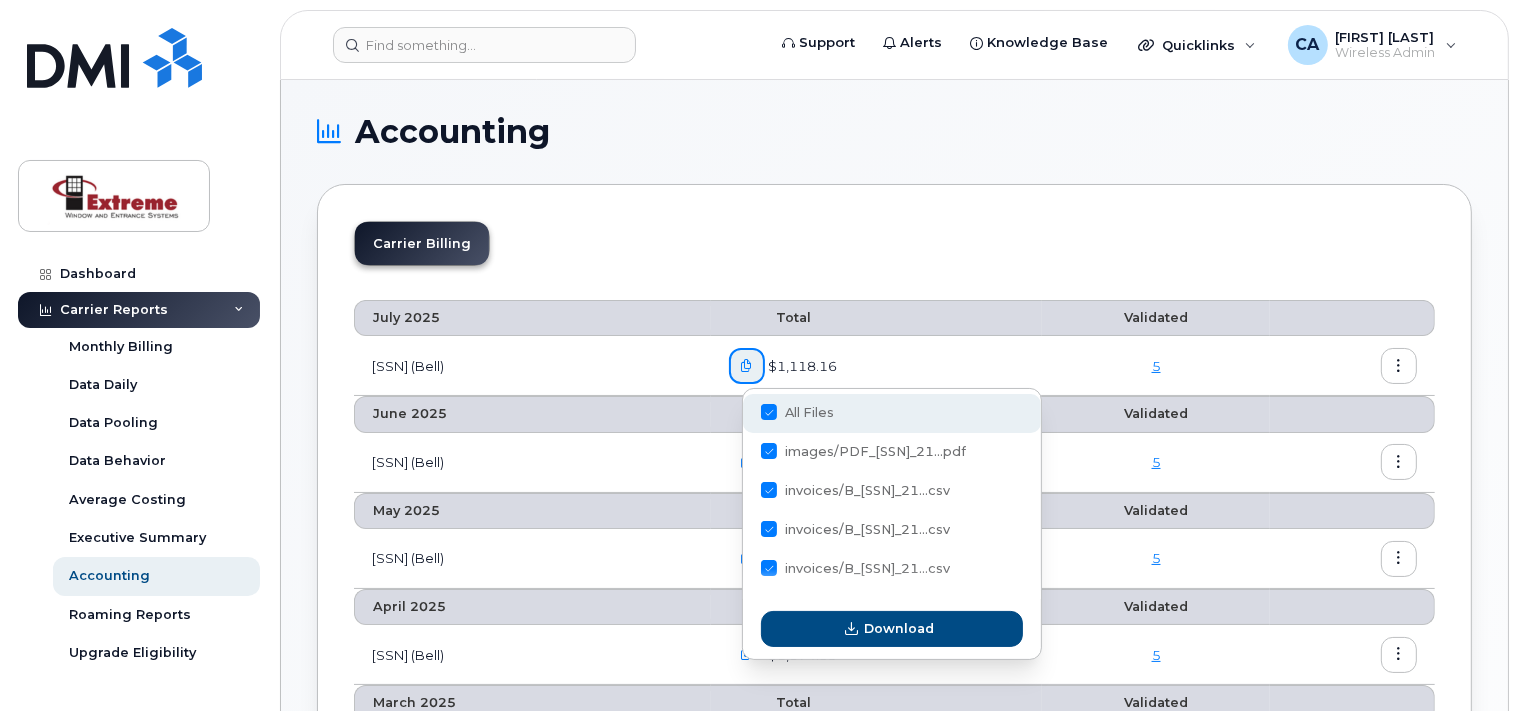 checkbox on "true" 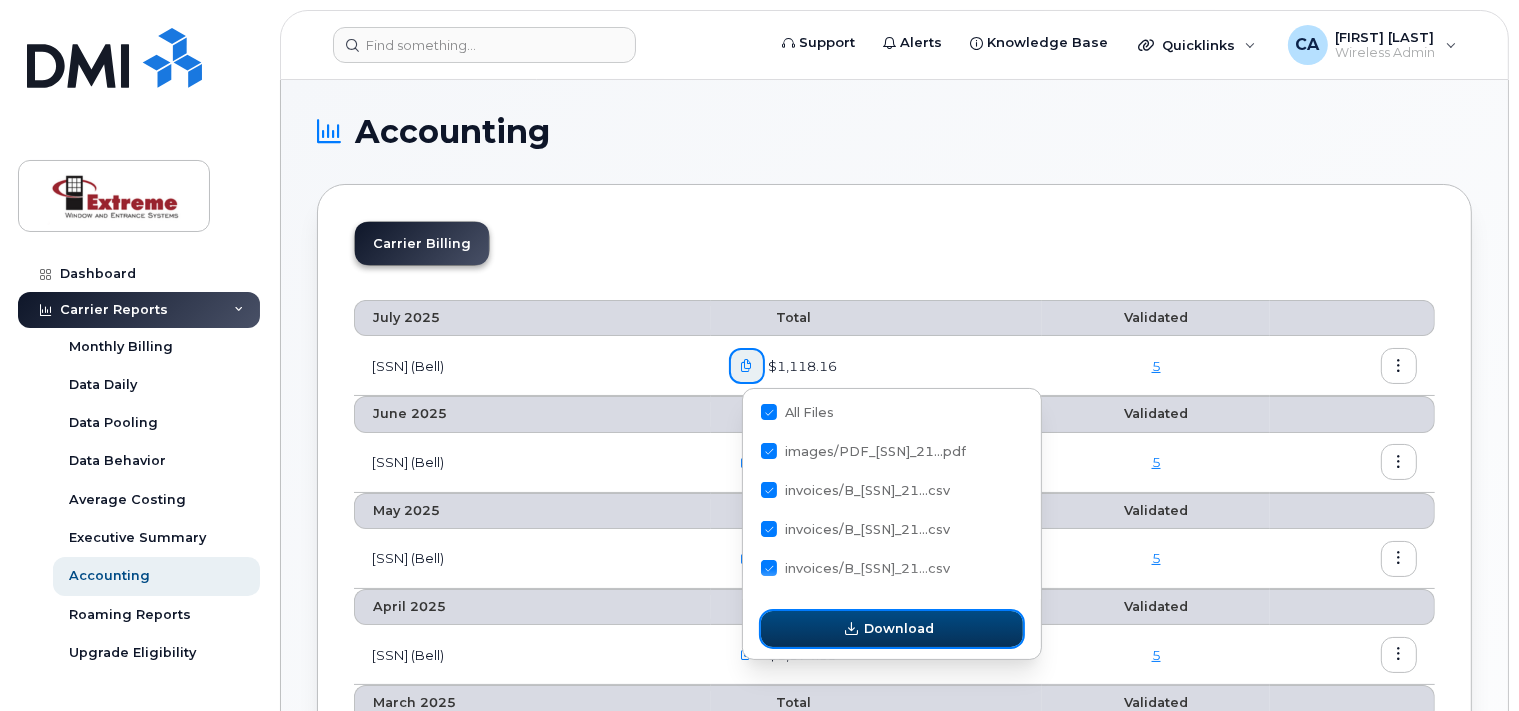 click on "Download" at bounding box center (899, 628) 